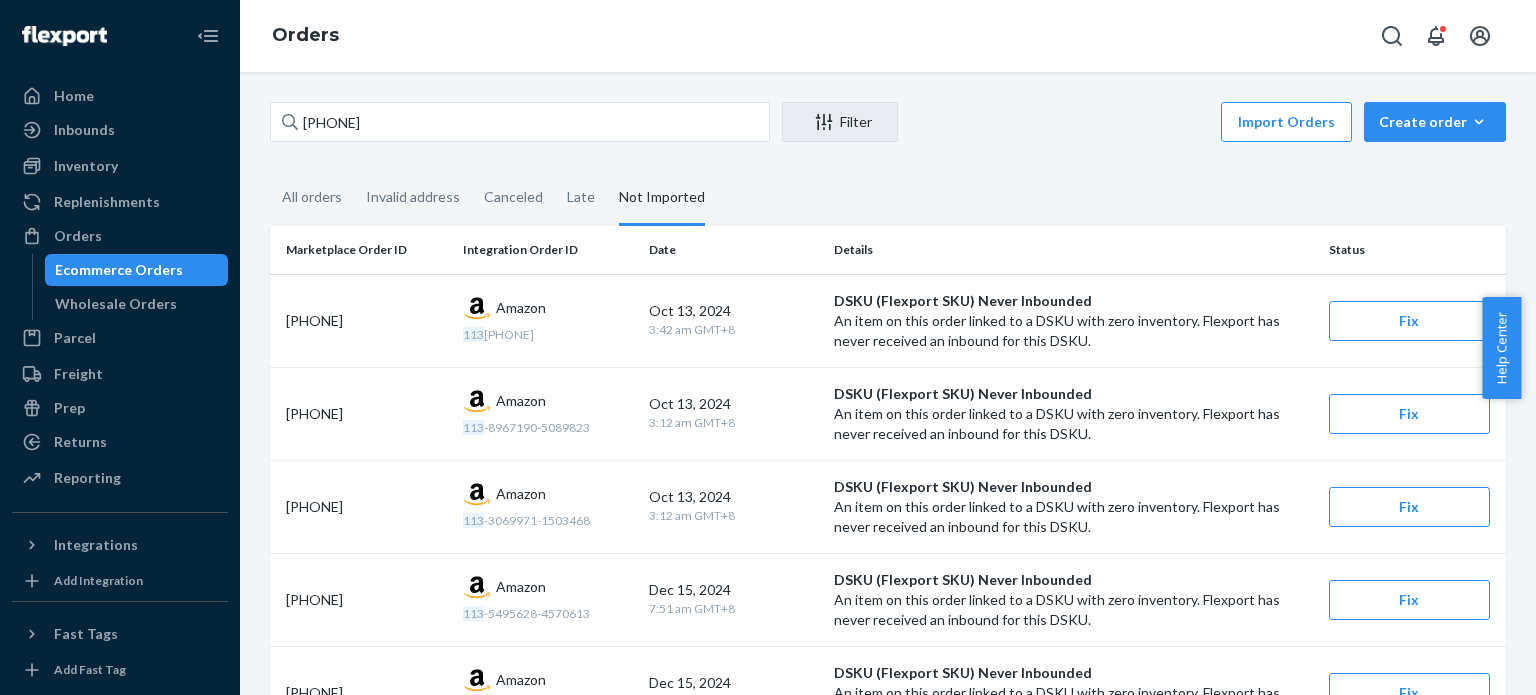 click on "[PHONE]" at bounding box center (520, 122) 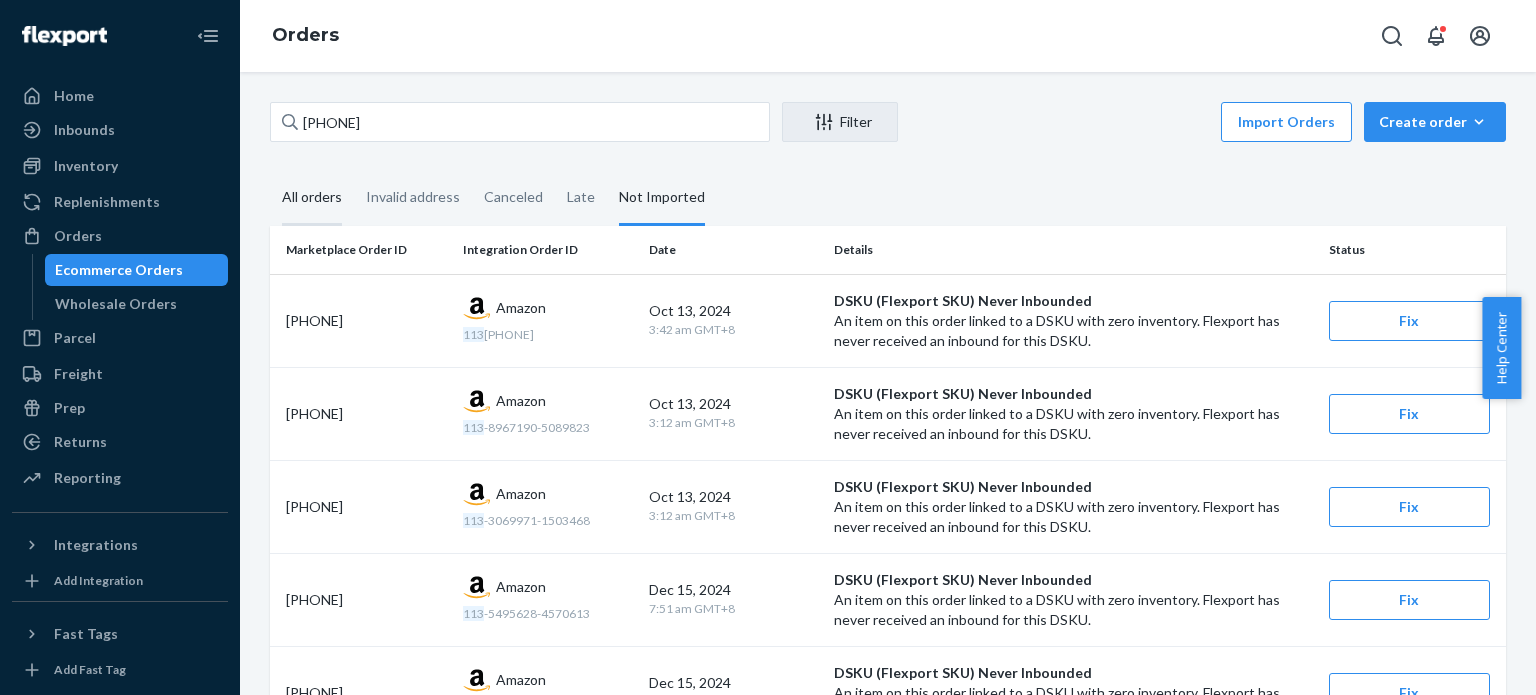 click on "All orders" at bounding box center [312, 198] 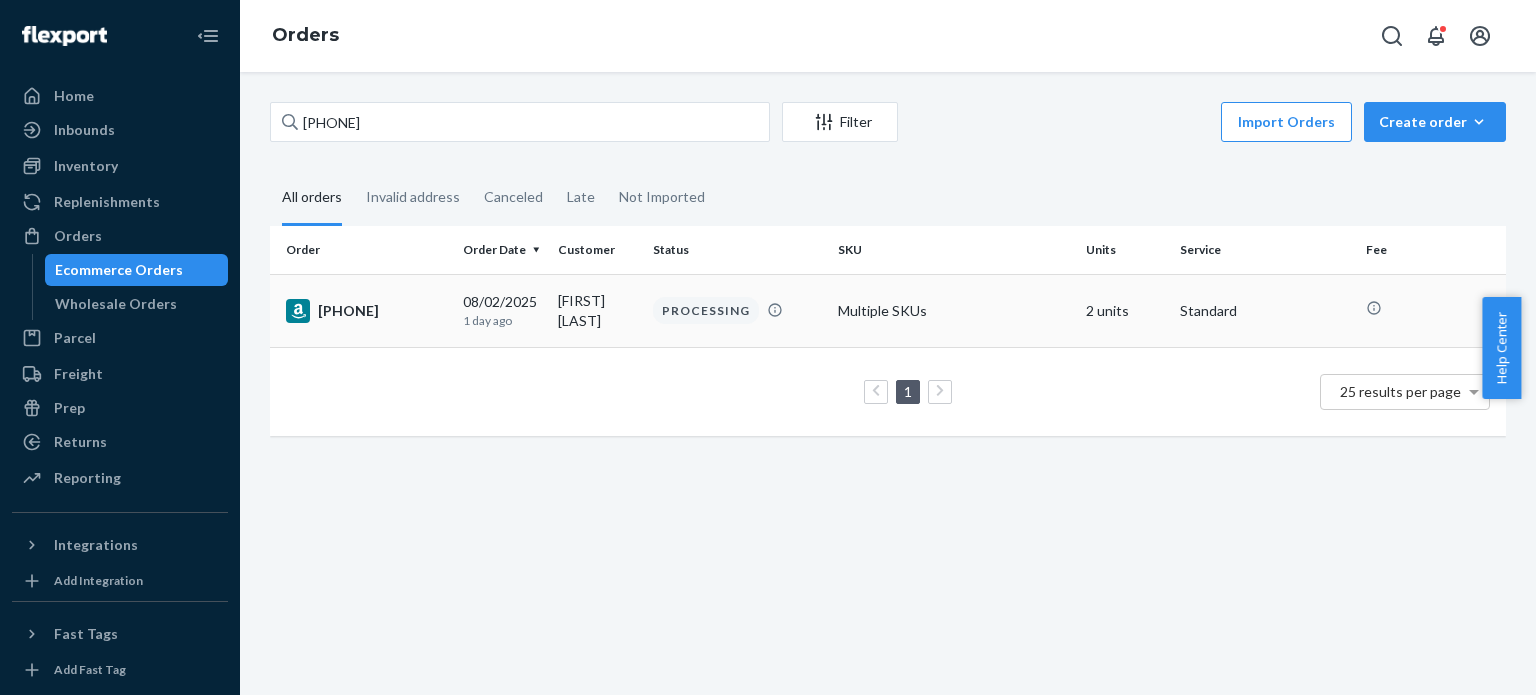click on "[PHONE]" at bounding box center (366, 311) 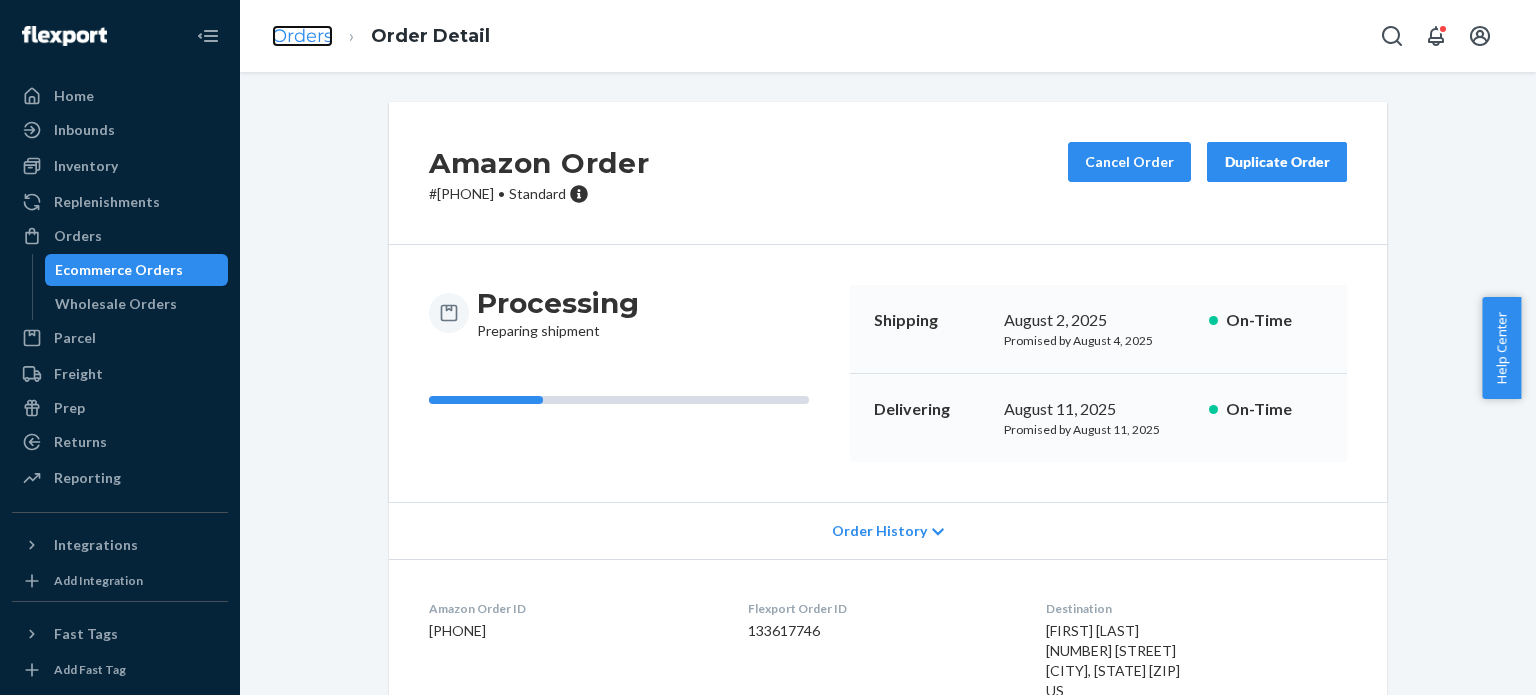 click on "Orders" at bounding box center [302, 36] 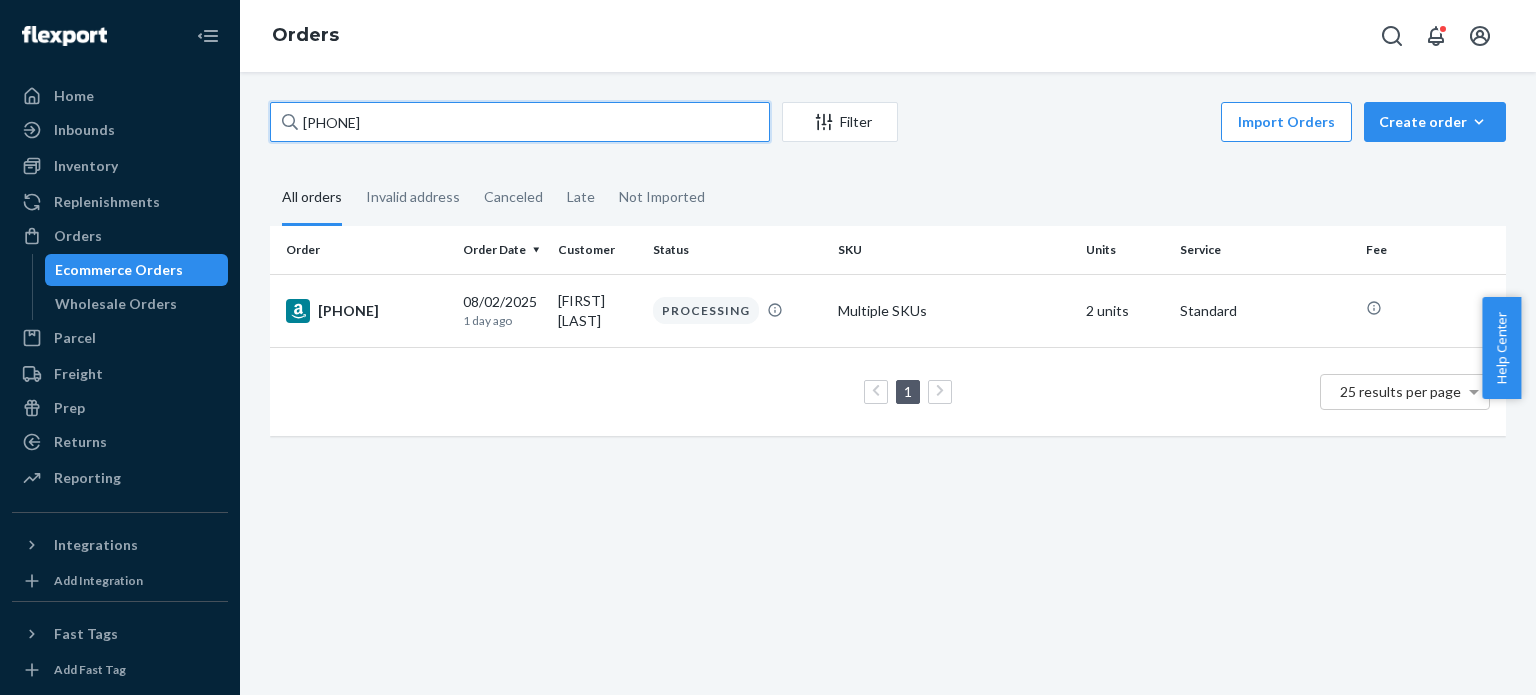 click on "[PHONE]" at bounding box center [520, 122] 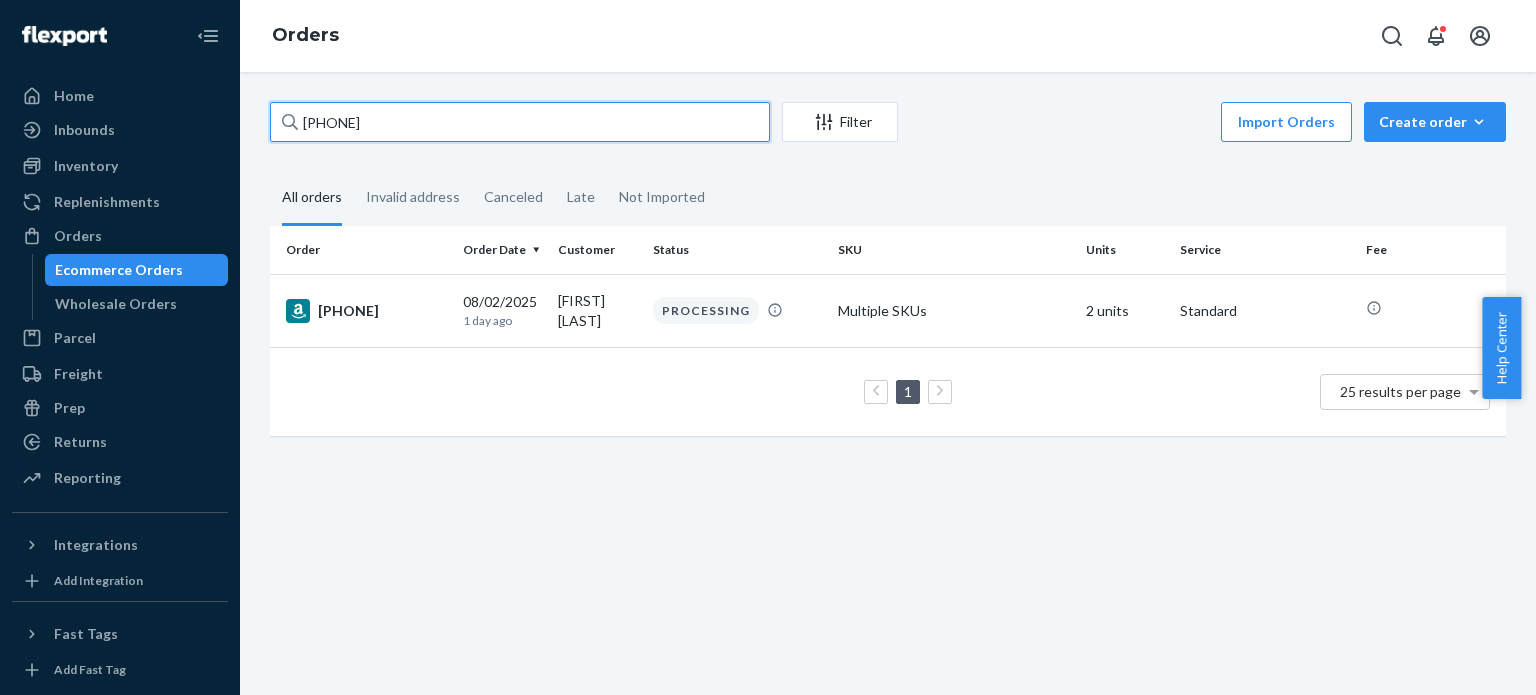 click on "[PHONE]" at bounding box center [520, 122] 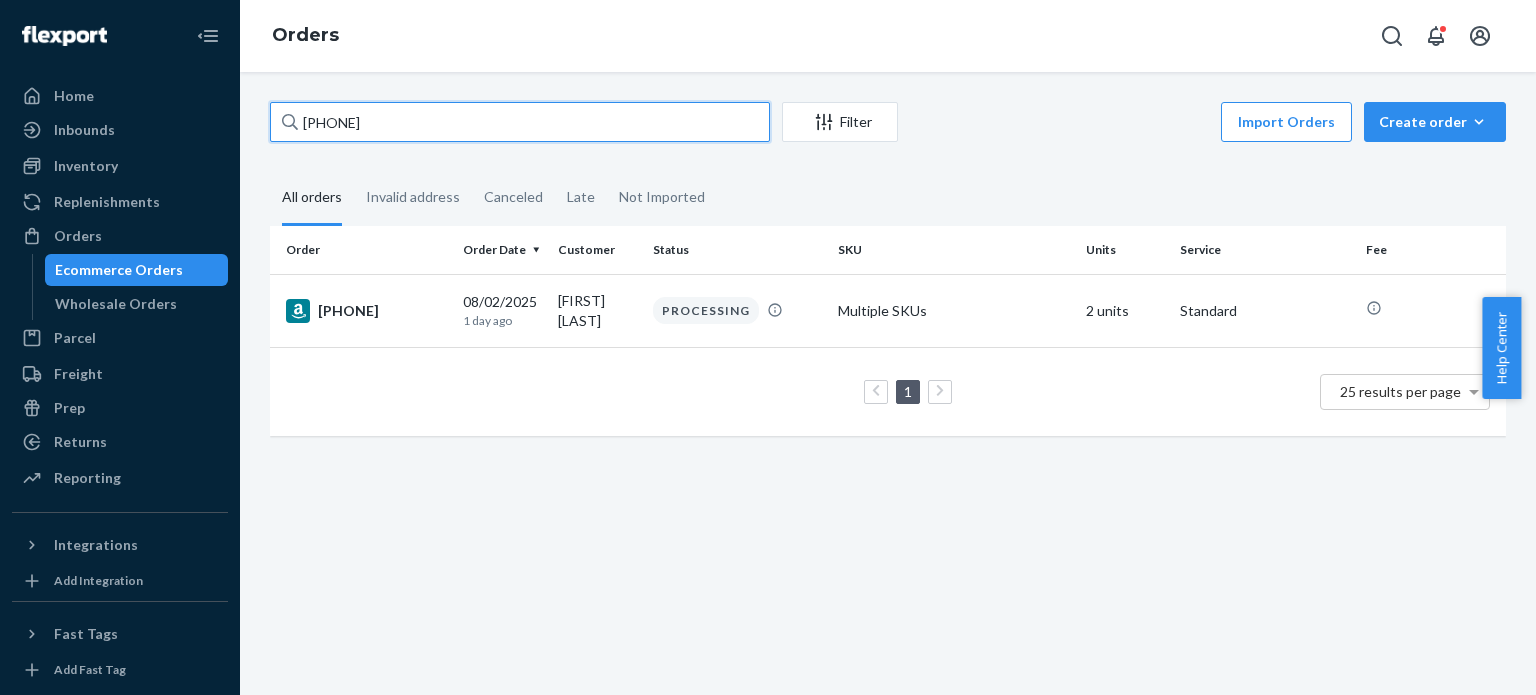 click on "[PHONE]" at bounding box center [520, 122] 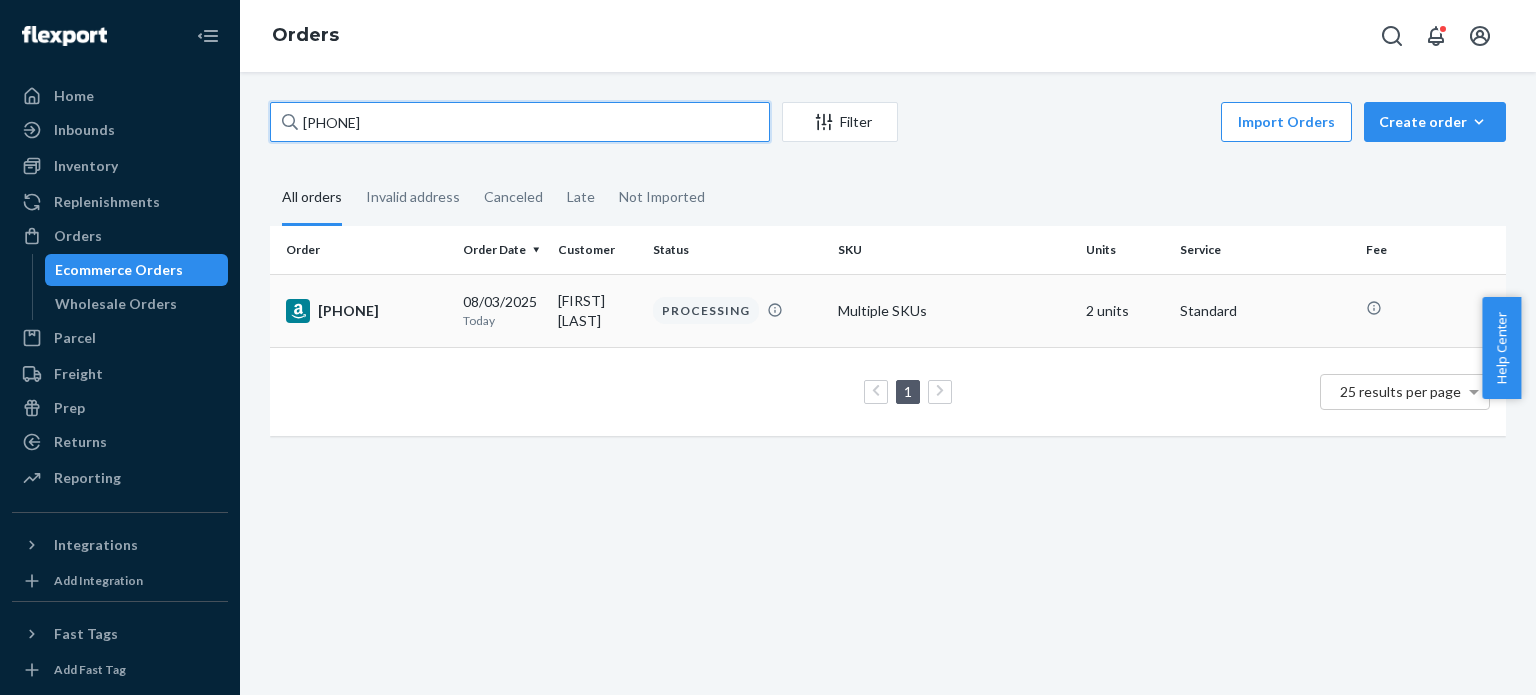 type on "[PHONE]" 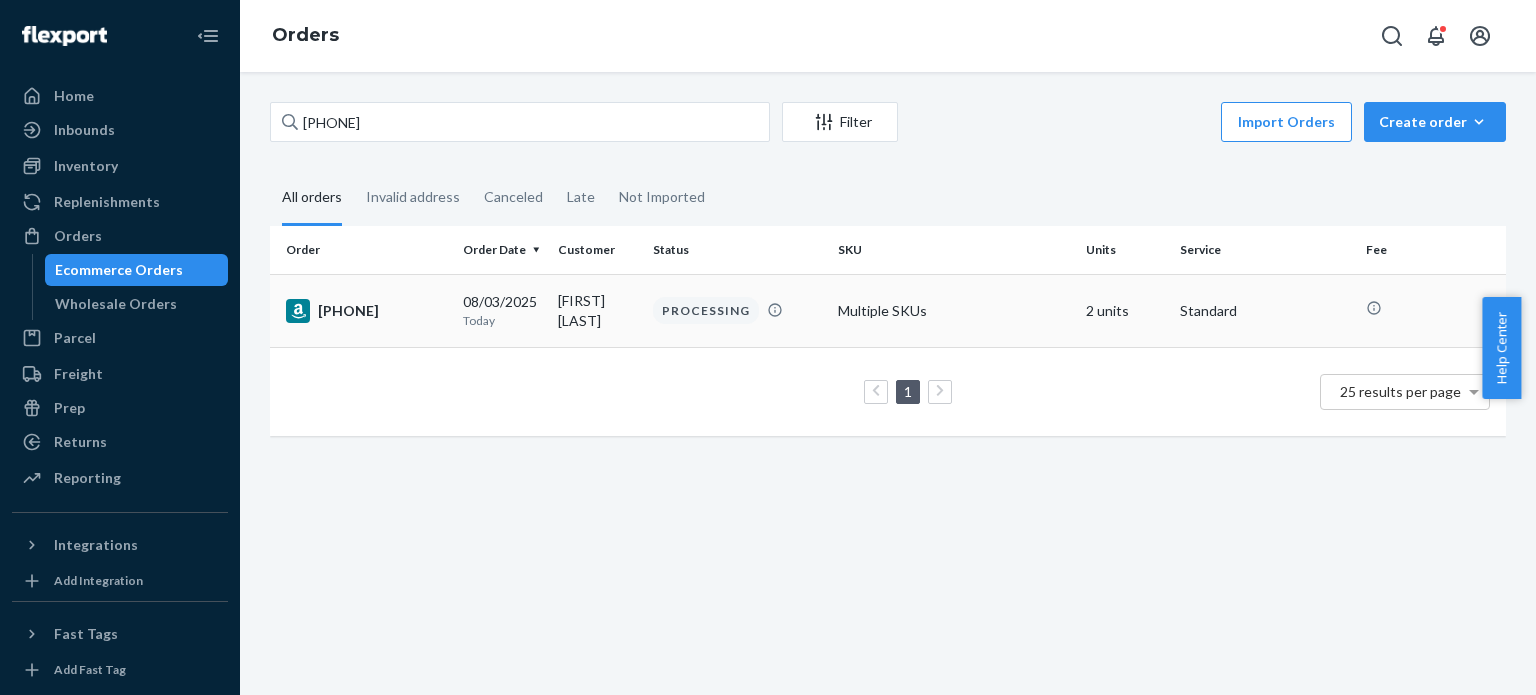 click on "[PHONE]" at bounding box center [366, 311] 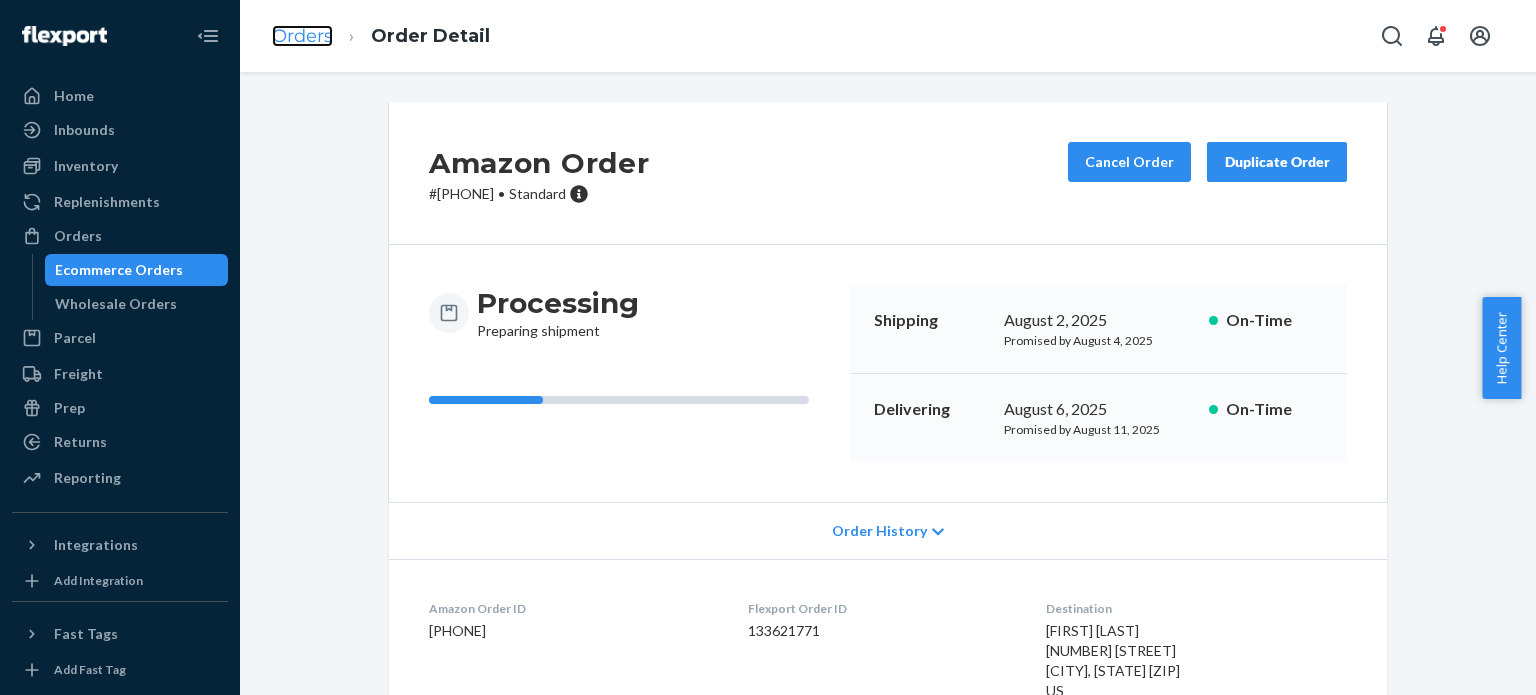 click on "Orders" at bounding box center (302, 36) 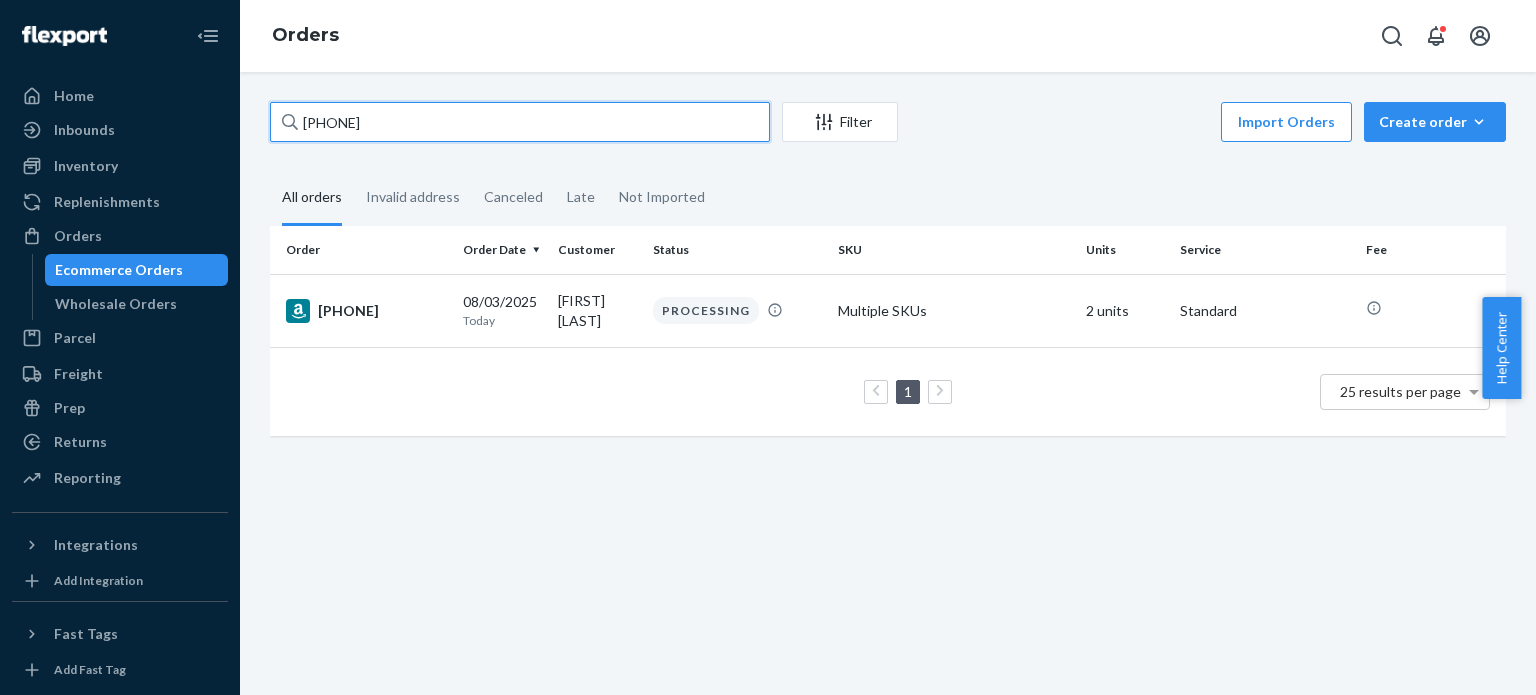 click on "[PHONE]" at bounding box center (520, 122) 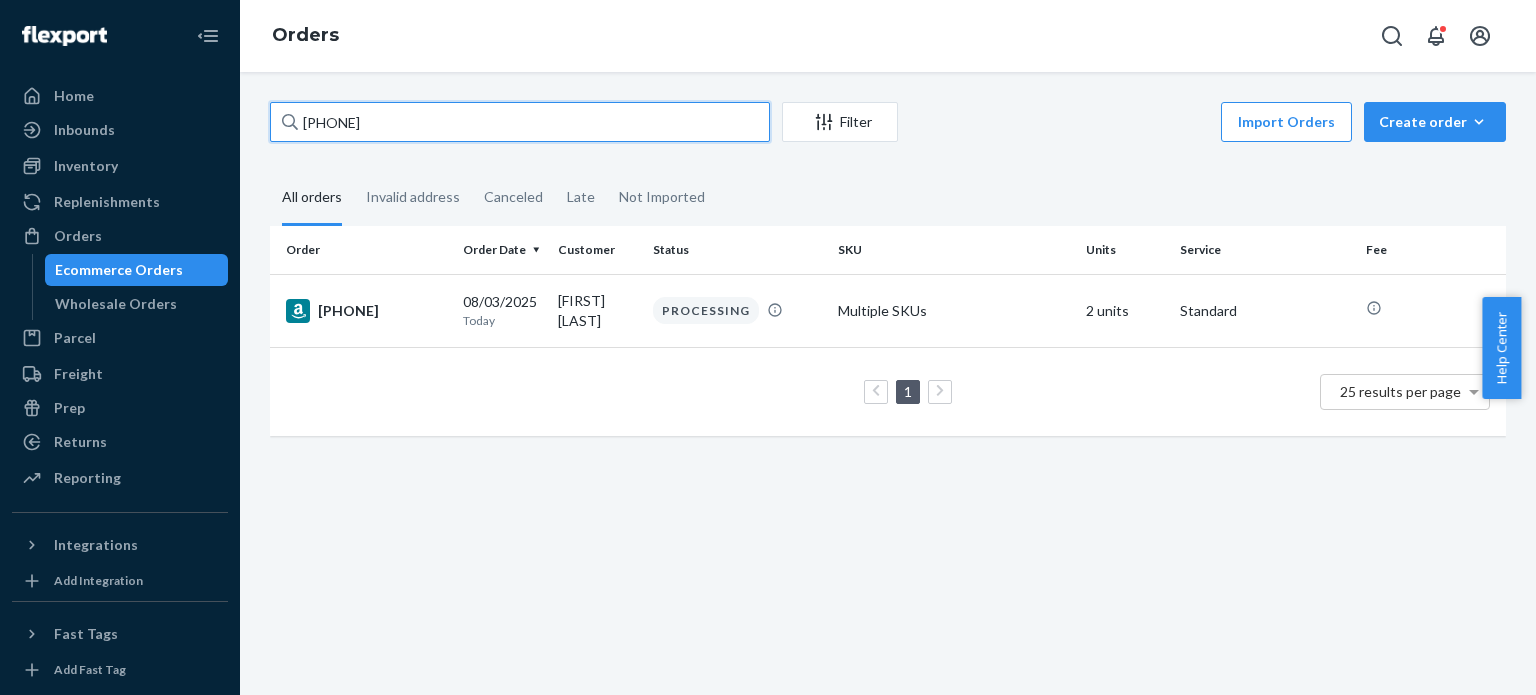 click on "[PHONE]" at bounding box center (520, 122) 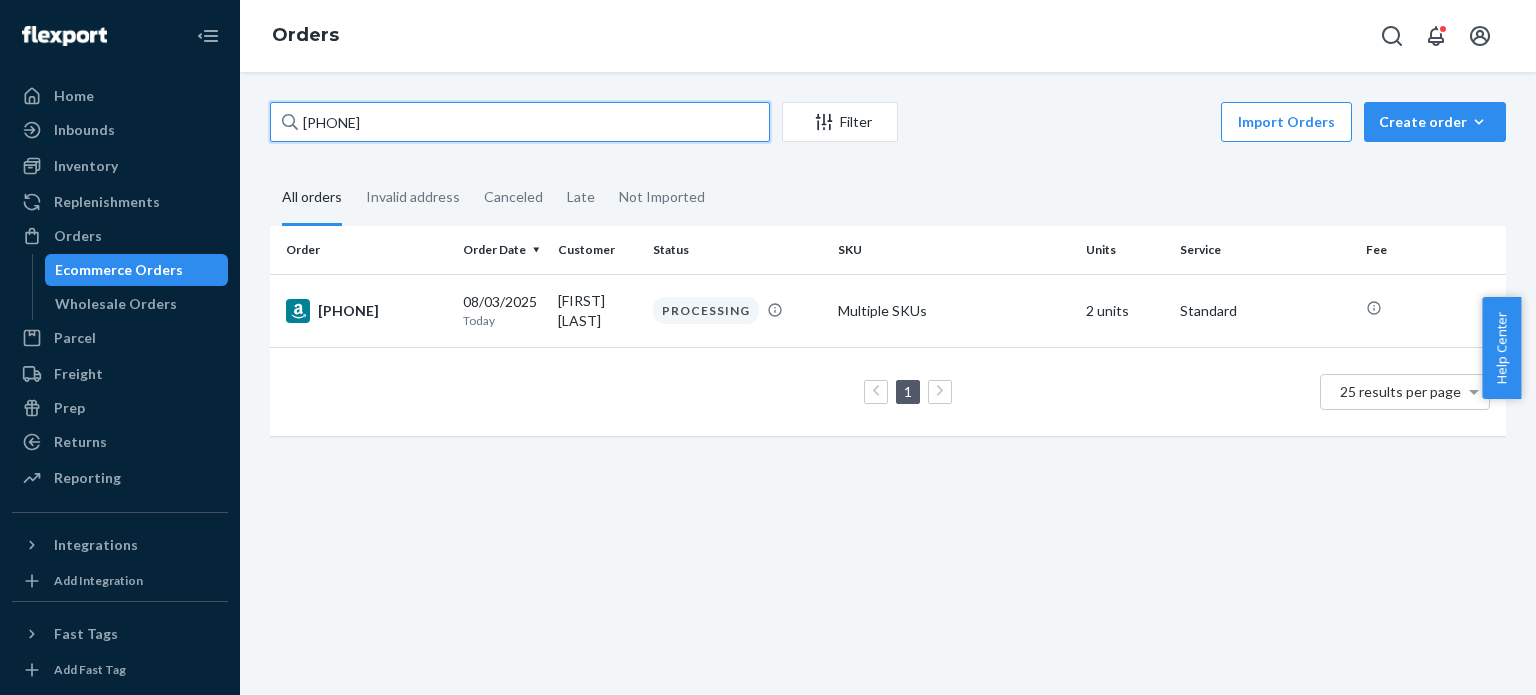 paste on "[PHONE]" 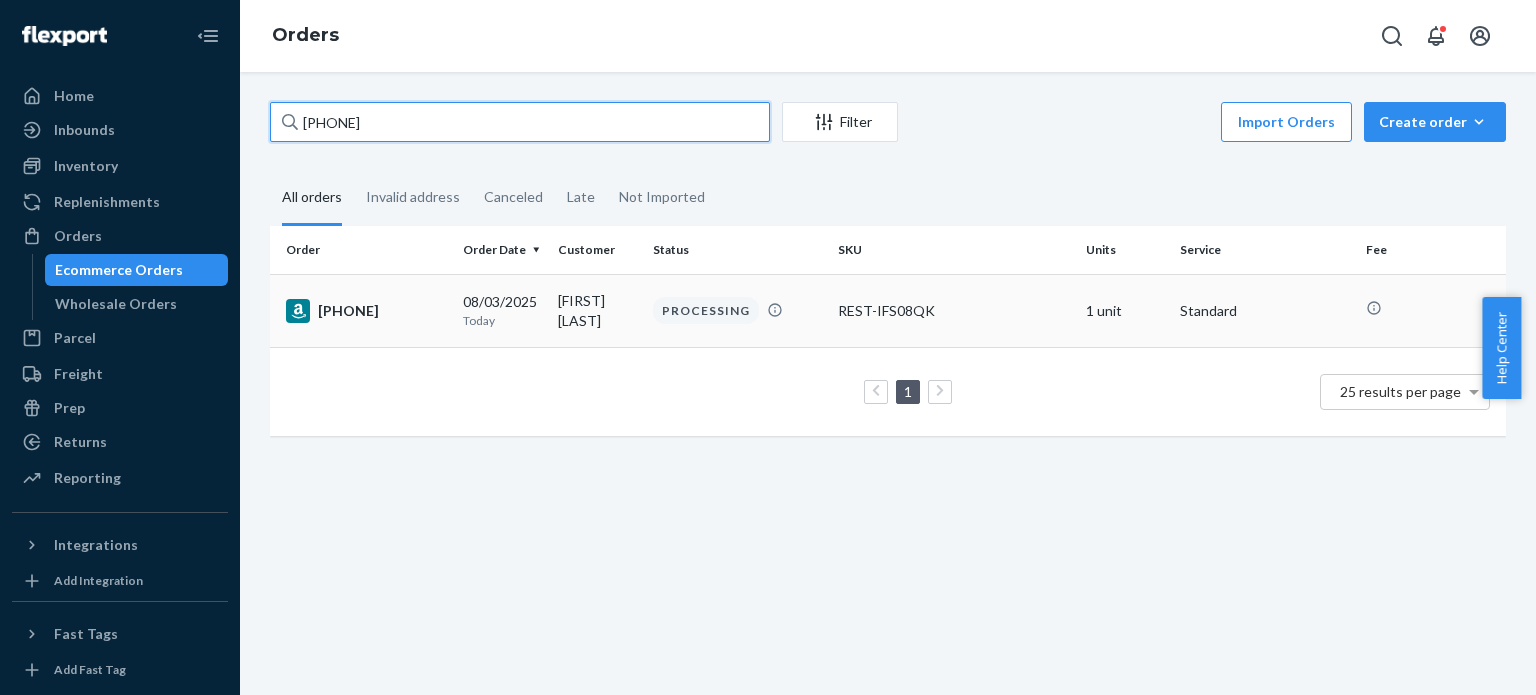 type on "[PHONE]" 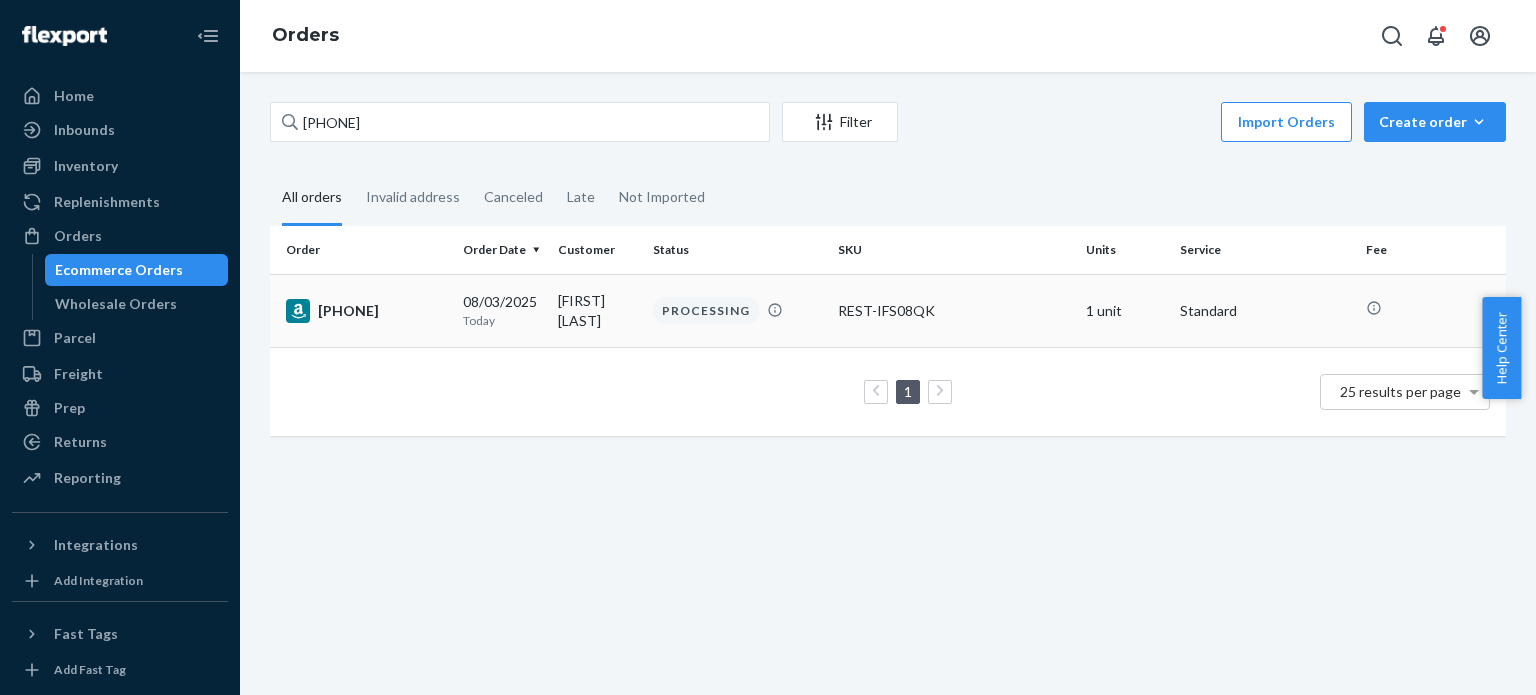 click on "[PHONE]" at bounding box center [366, 311] 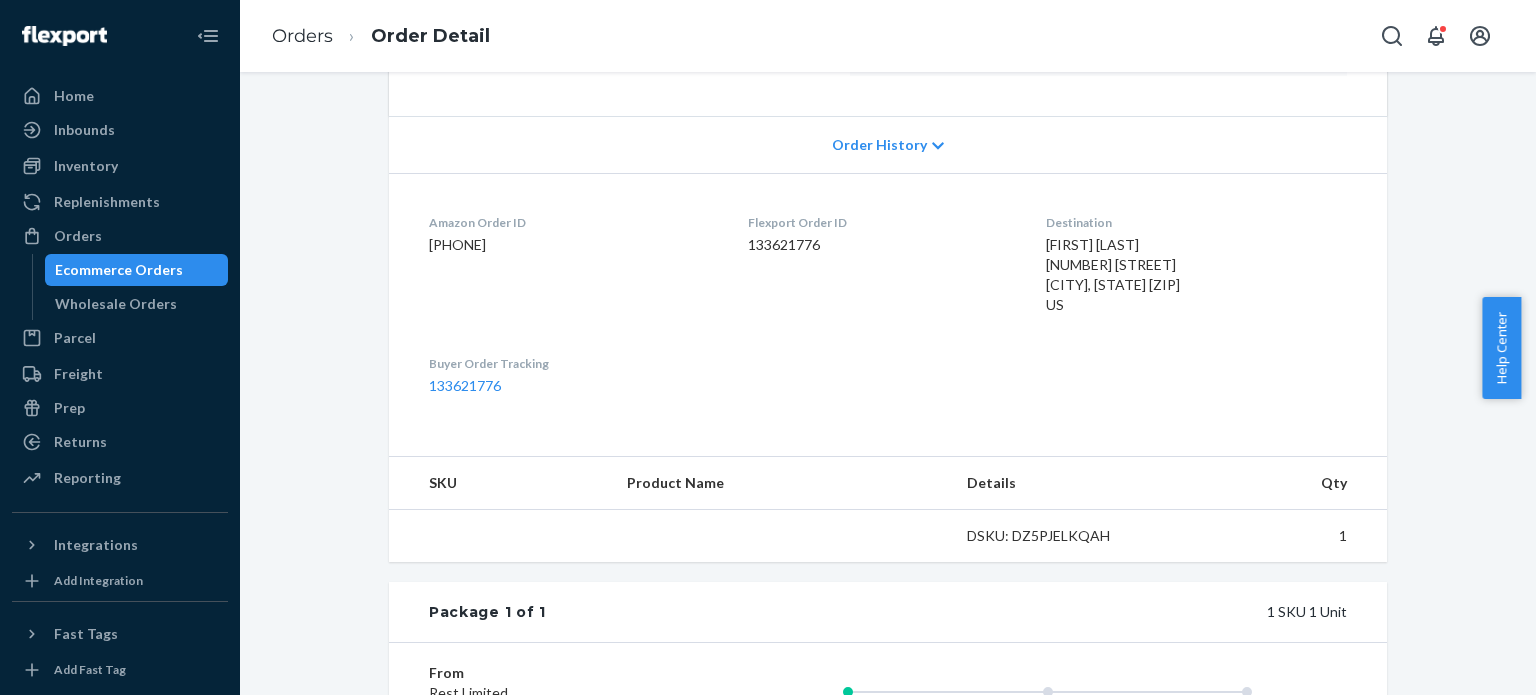 scroll, scrollTop: 400, scrollLeft: 0, axis: vertical 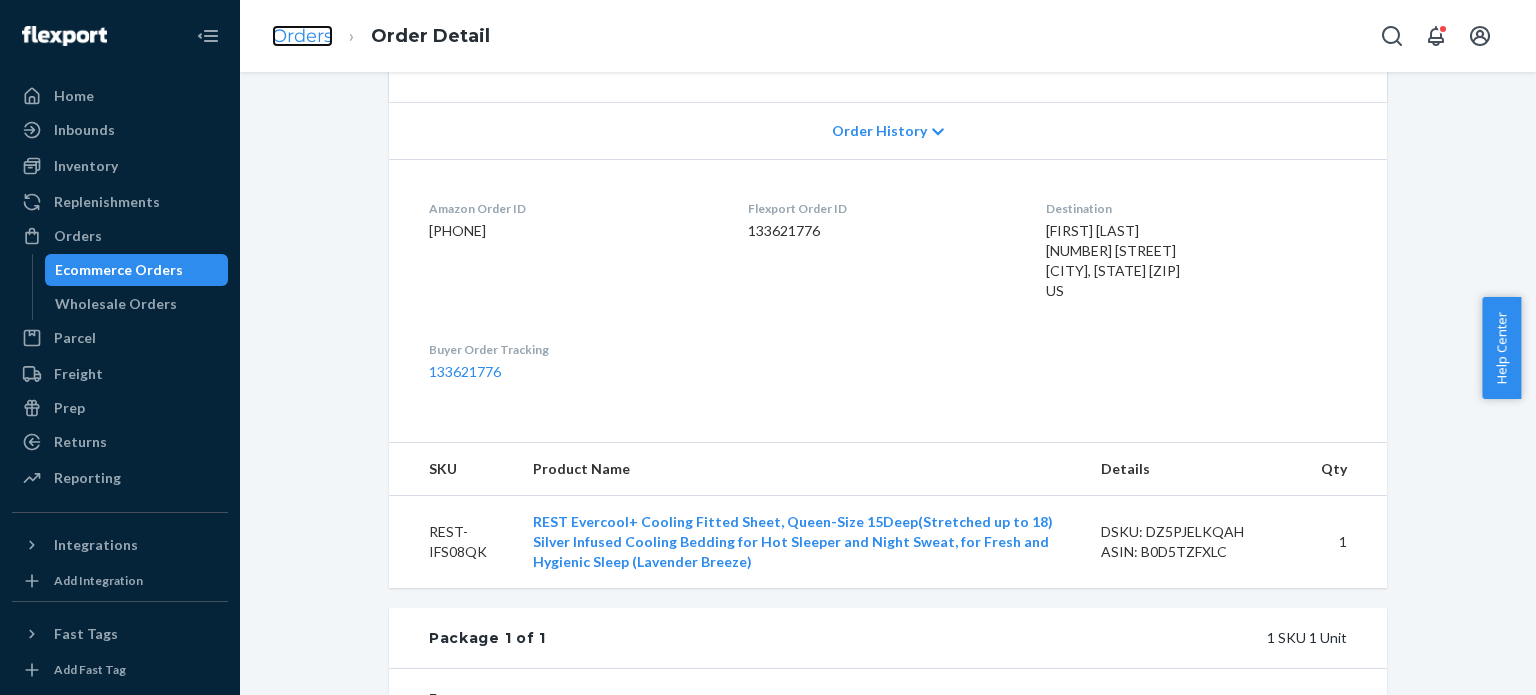 click on "Orders" at bounding box center (302, 36) 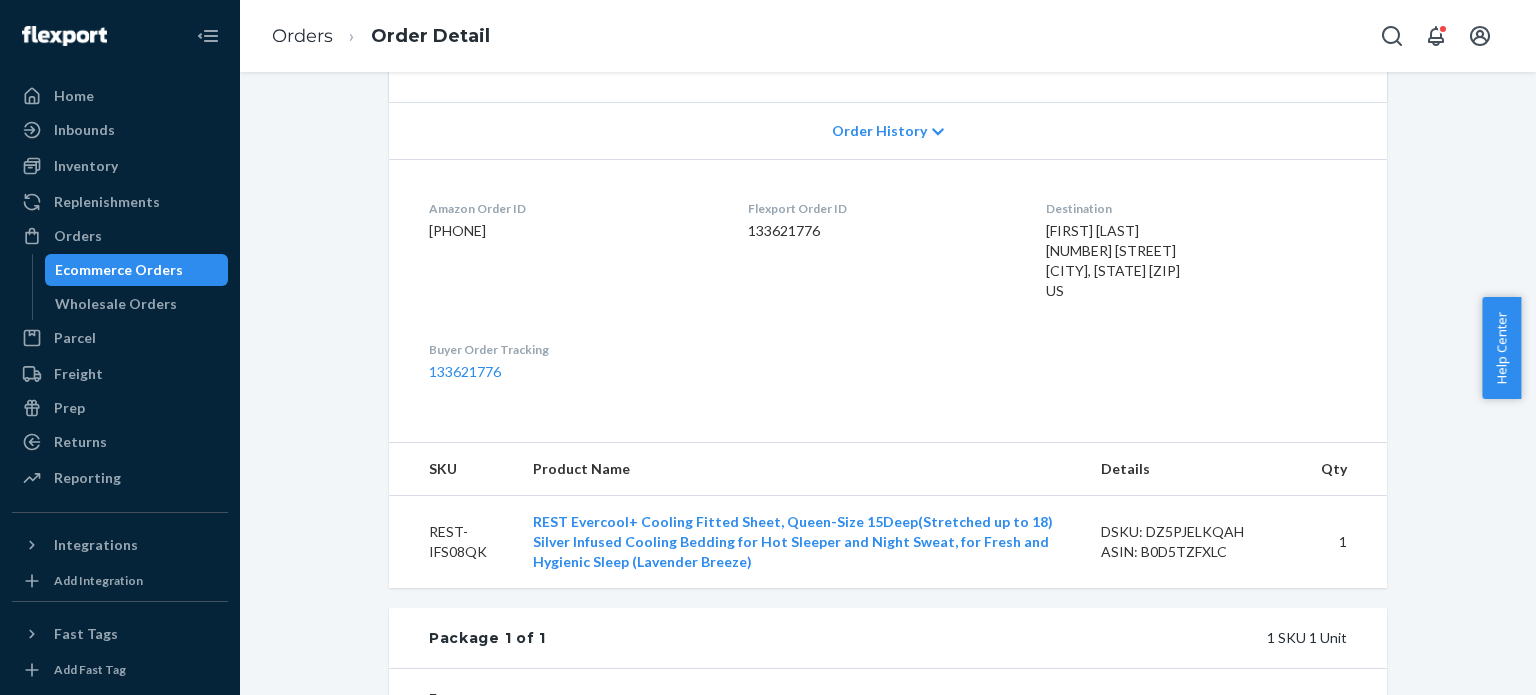 scroll, scrollTop: 0, scrollLeft: 0, axis: both 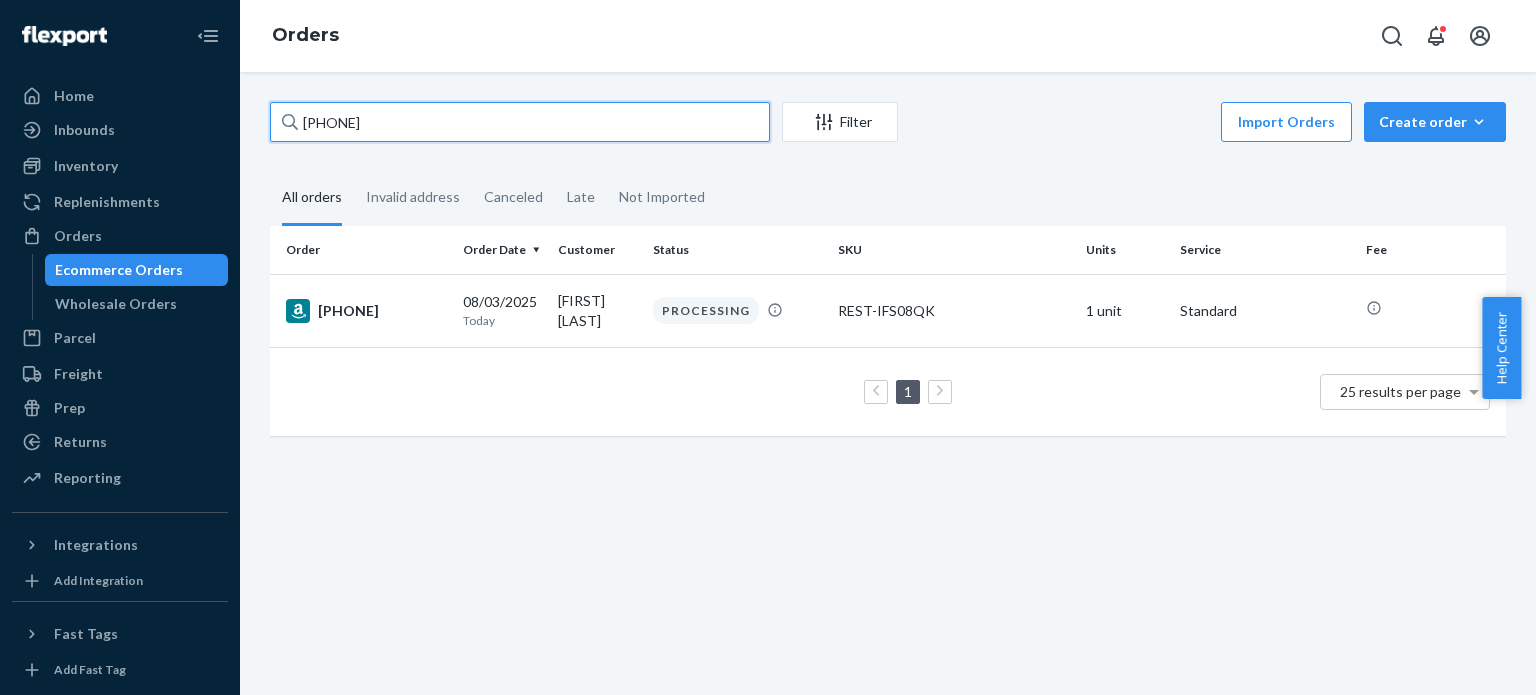 click on "[PHONE]" at bounding box center [520, 122] 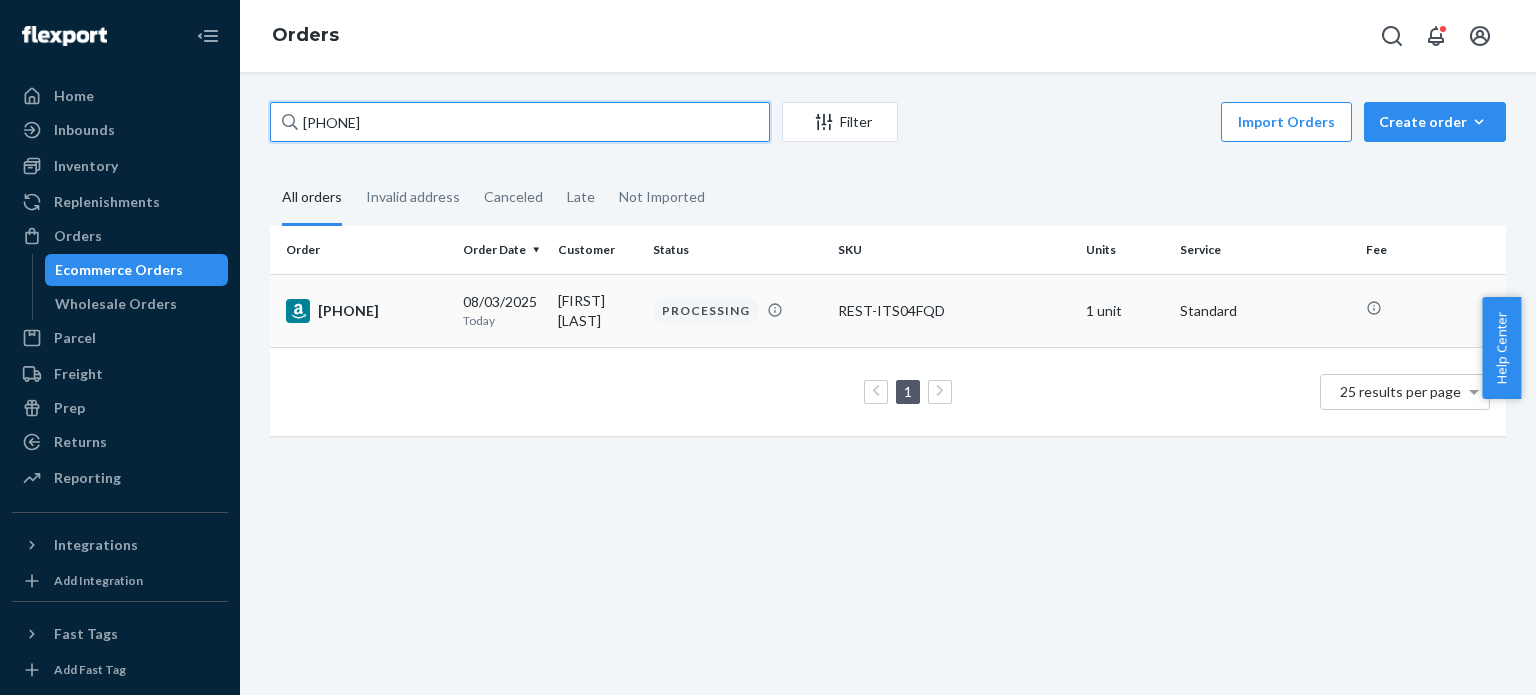 type on "[PHONE]" 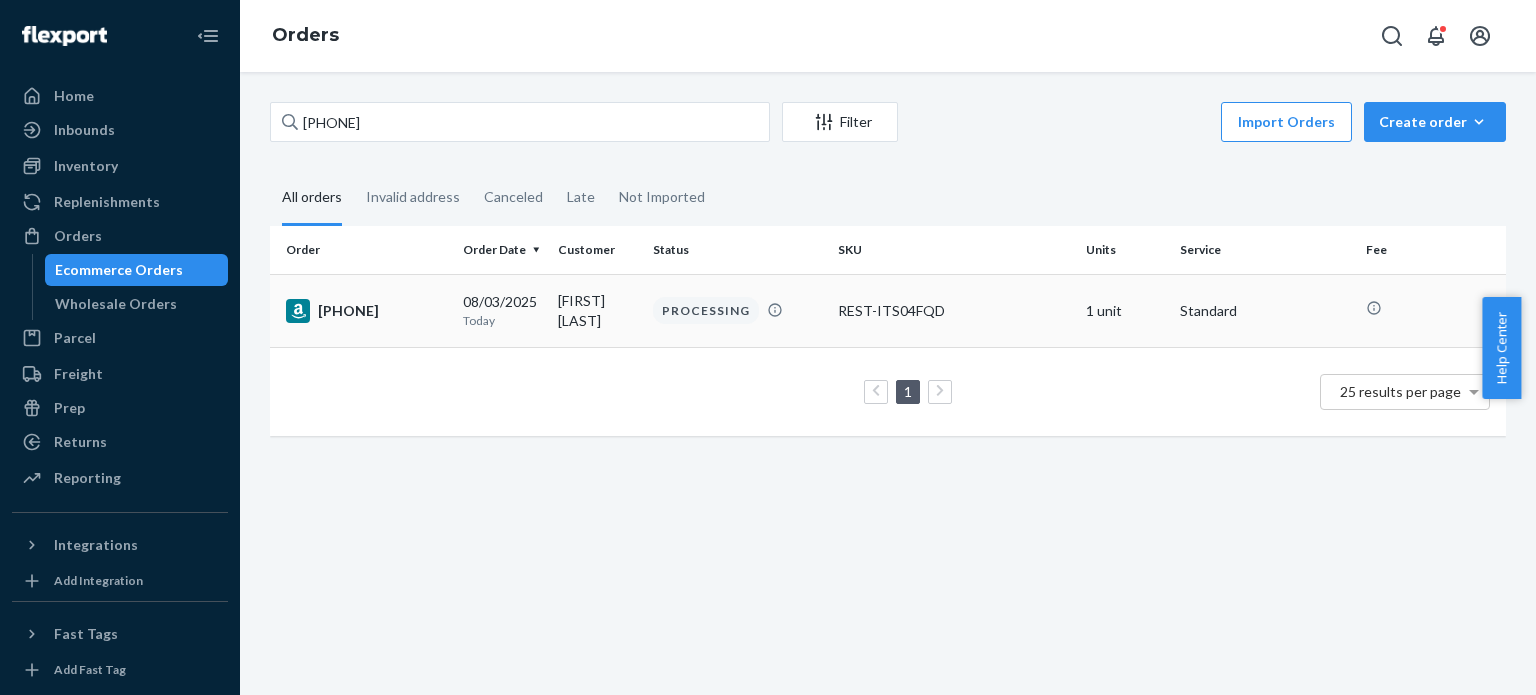 click on "[PHONE]" at bounding box center [366, 311] 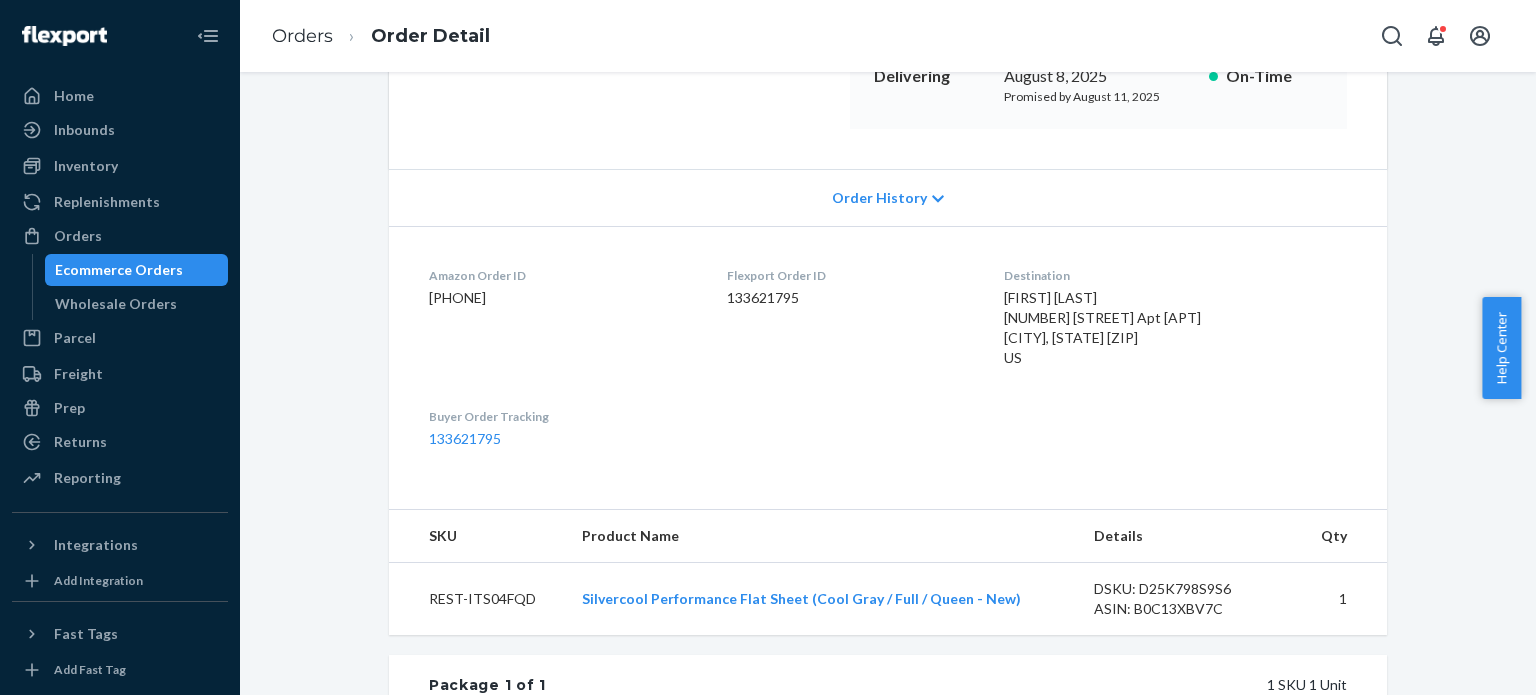 scroll, scrollTop: 500, scrollLeft: 0, axis: vertical 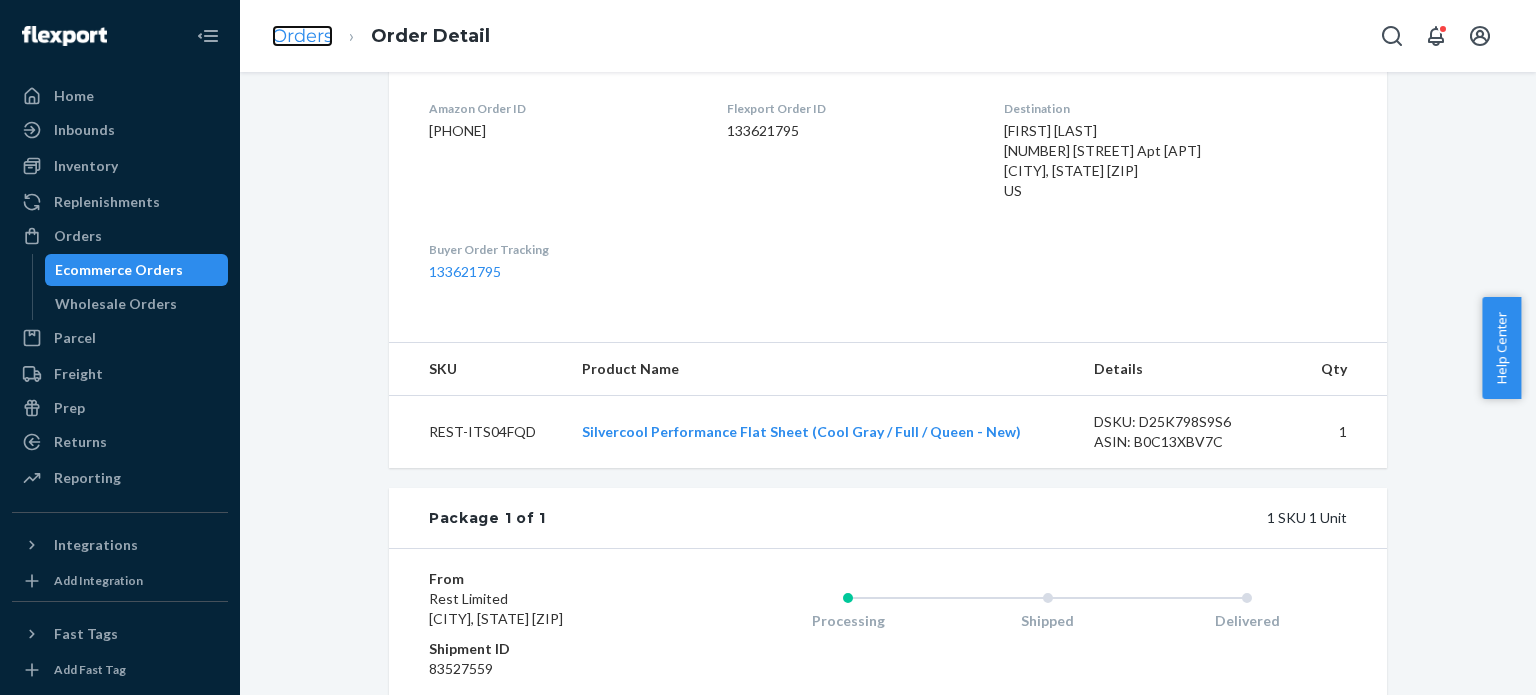 click on "Orders" at bounding box center [302, 36] 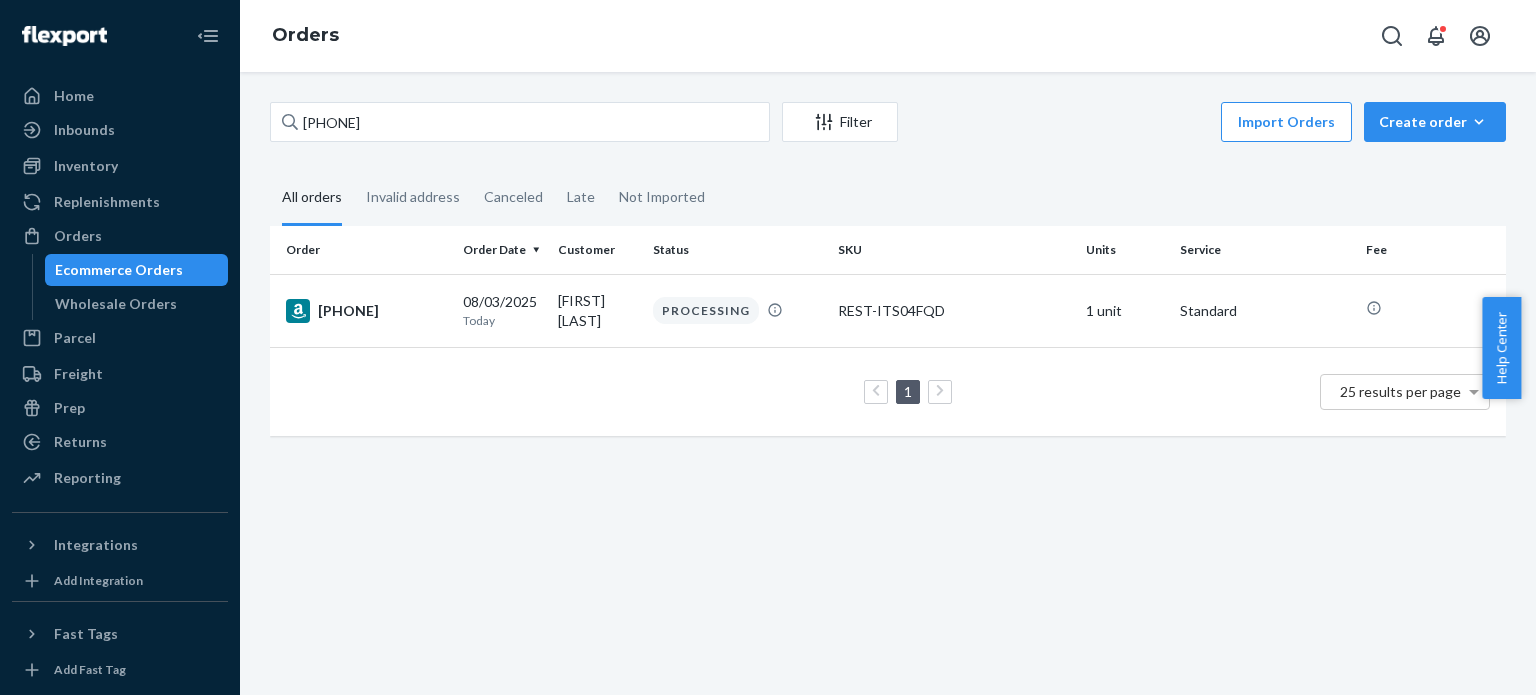 scroll, scrollTop: 0, scrollLeft: 0, axis: both 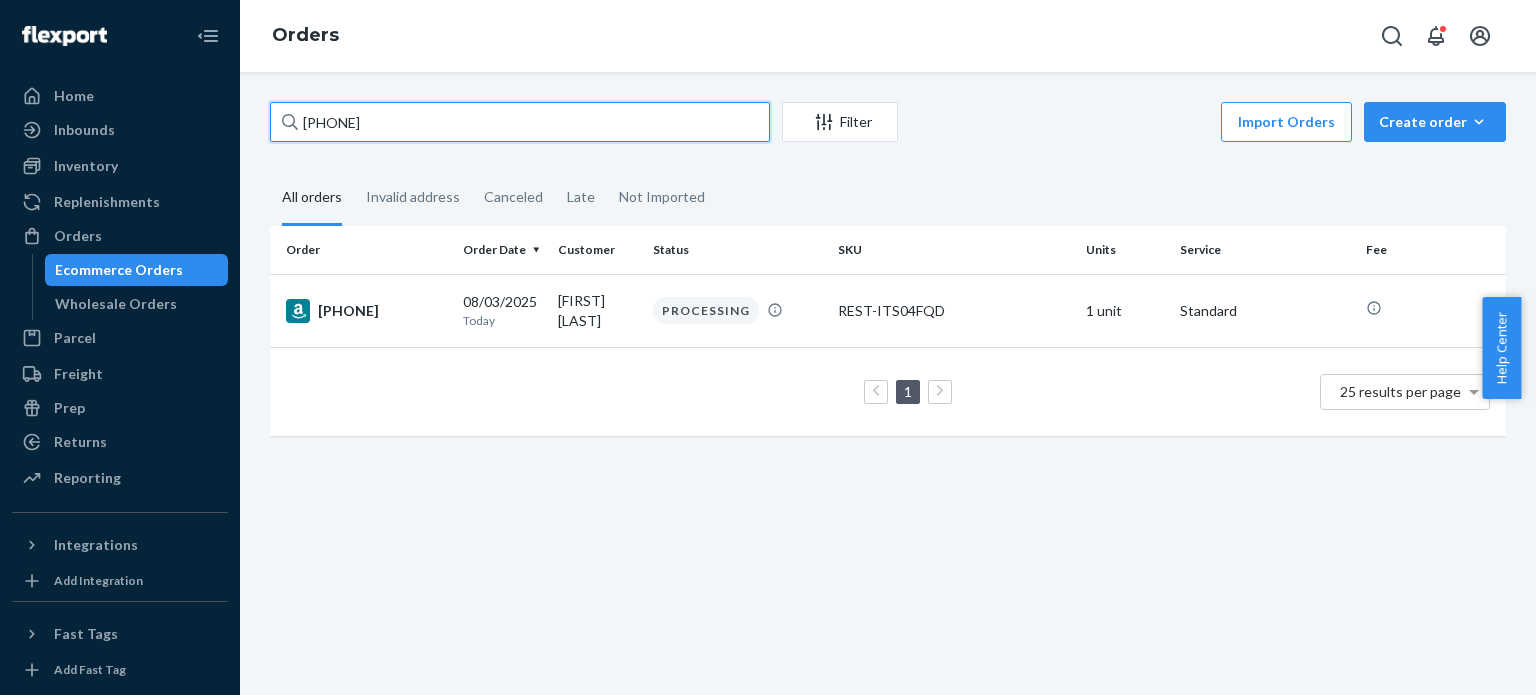 click on "[PHONE]" at bounding box center (520, 122) 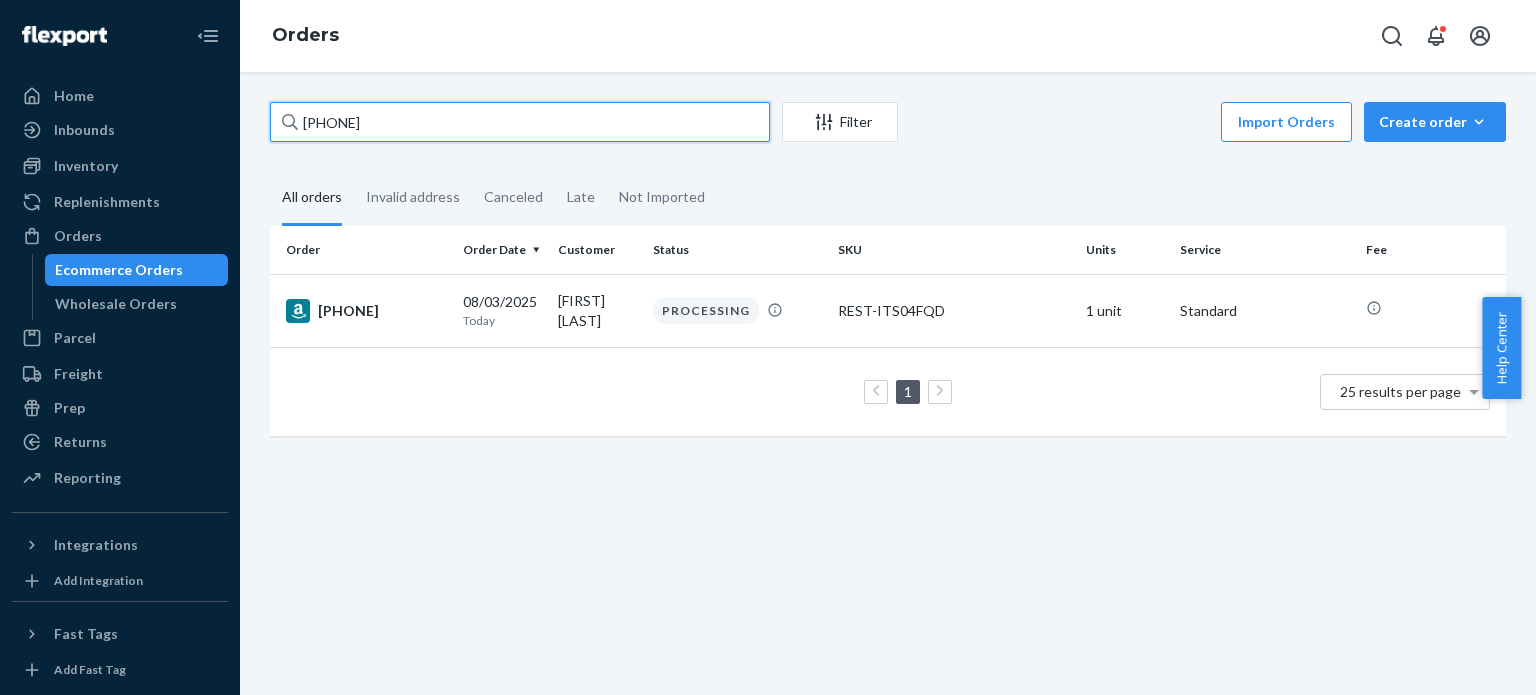 click on "[PHONE]" at bounding box center (520, 122) 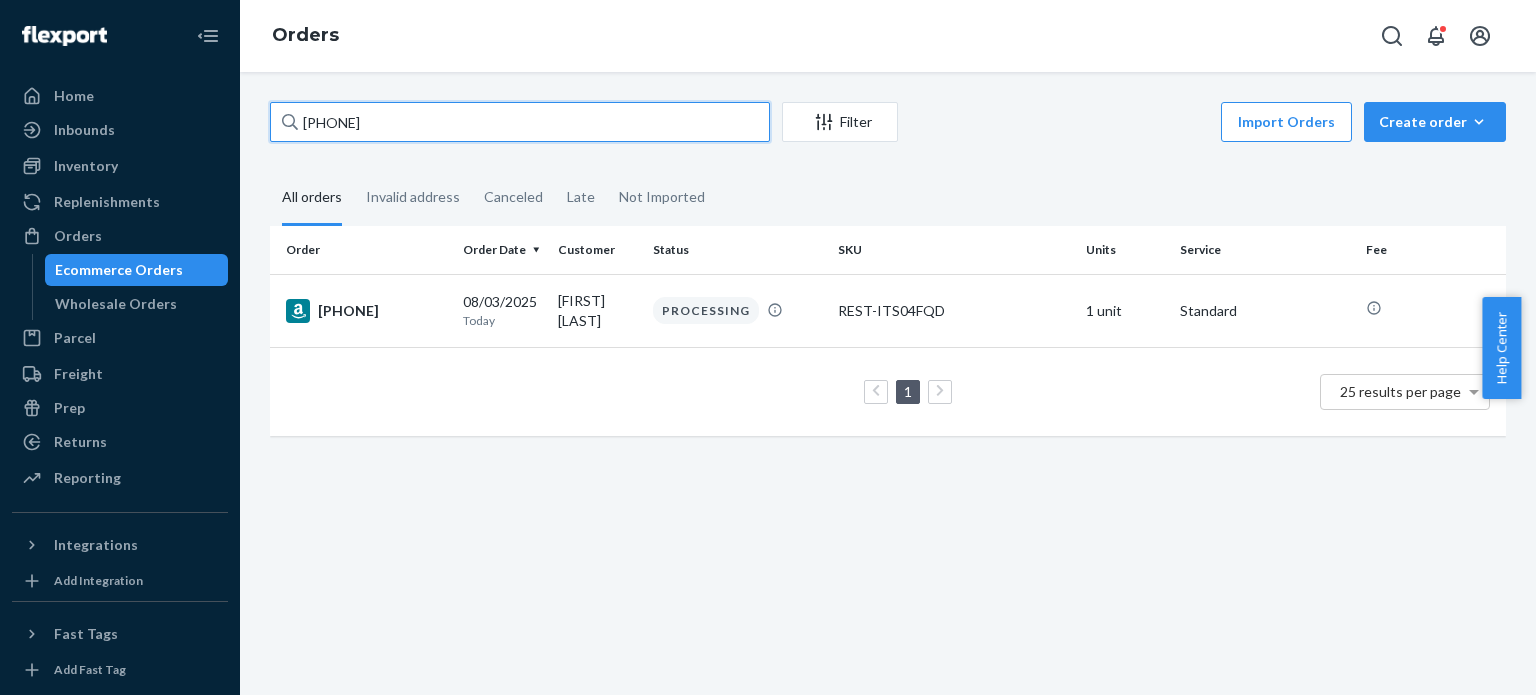 paste on "695640-0578638" 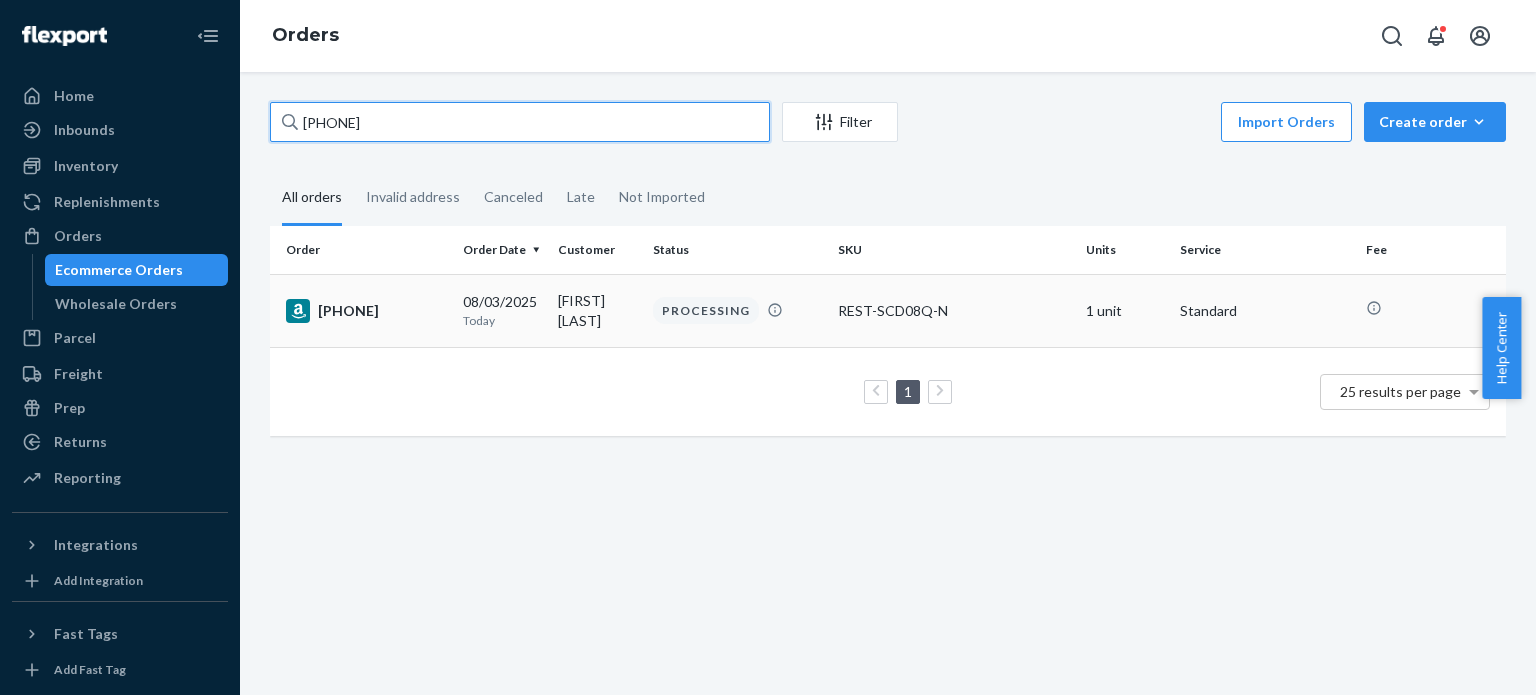 type on "[PHONE]" 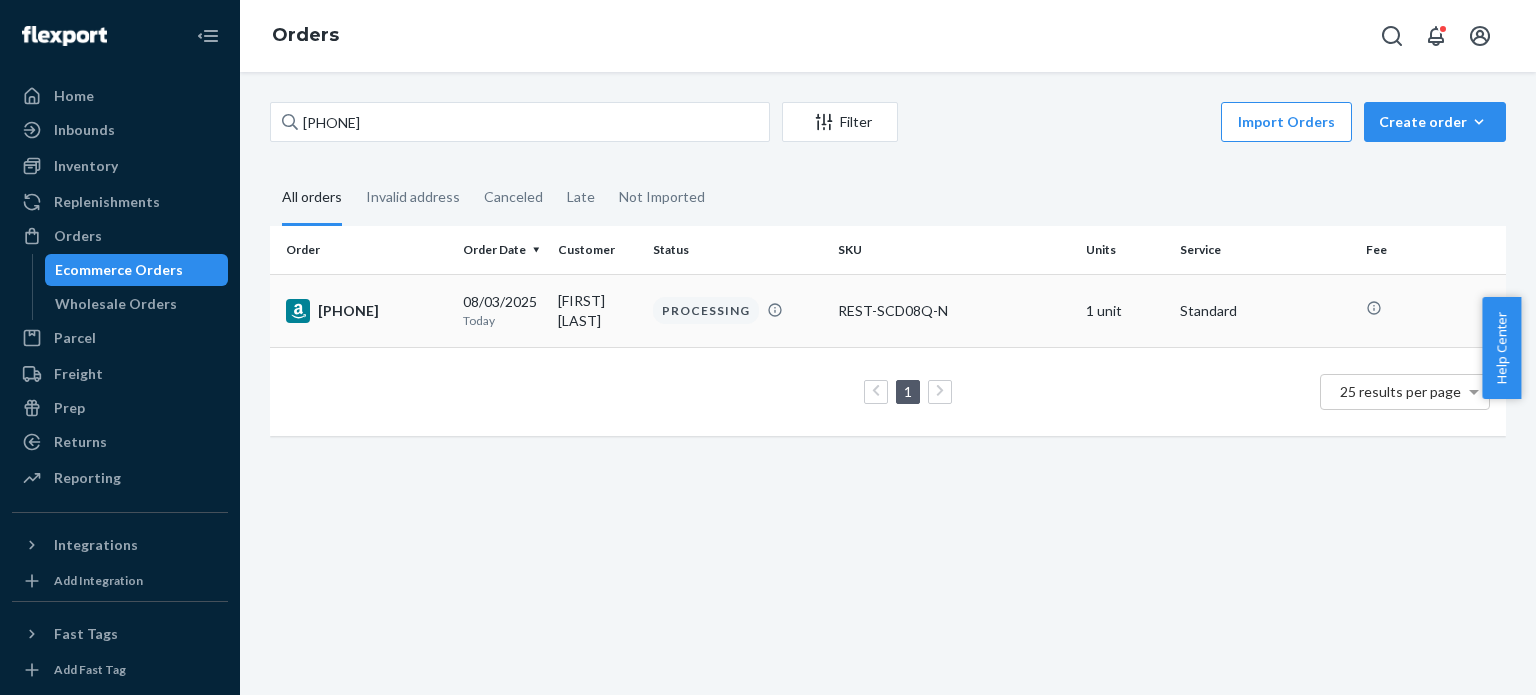 click on "[PHONE]" at bounding box center [366, 311] 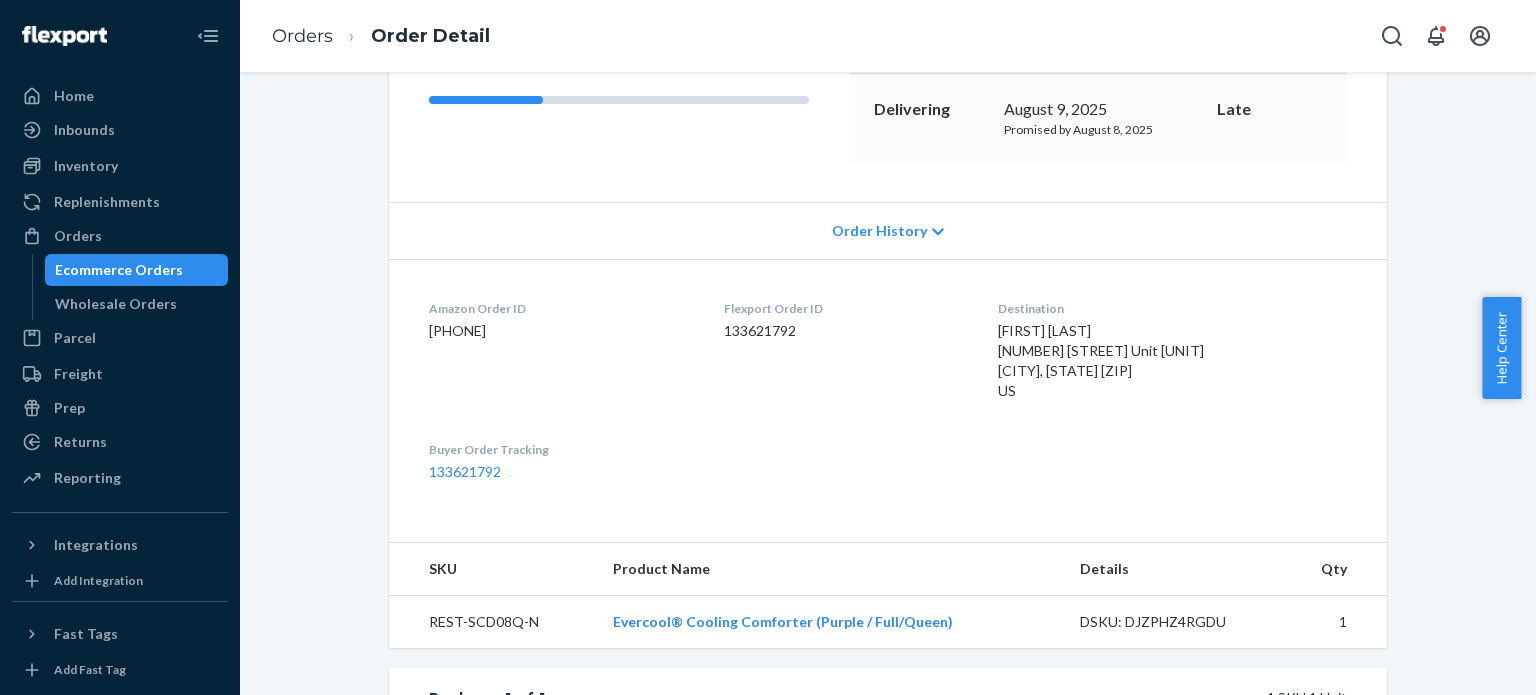 scroll, scrollTop: 500, scrollLeft: 0, axis: vertical 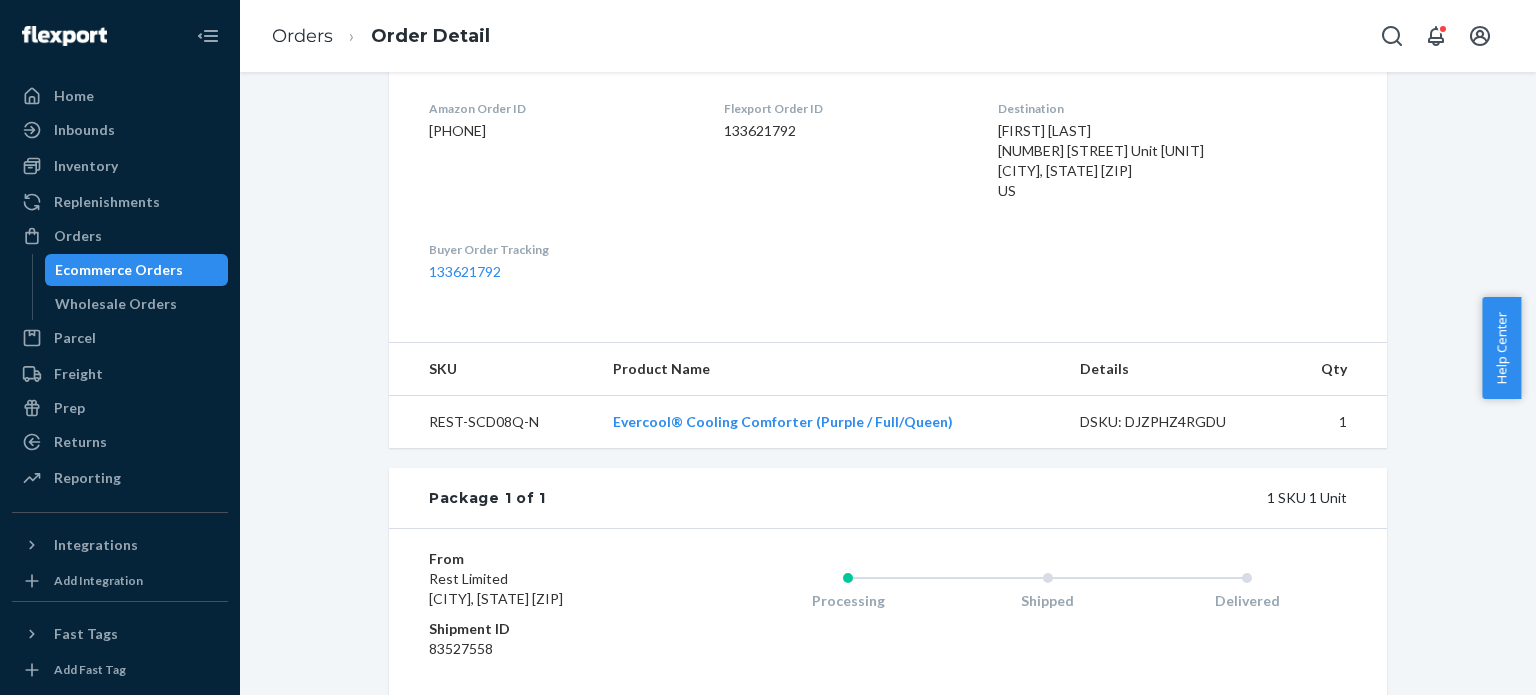 click on "REST-SCD08Q-N" at bounding box center [493, 422] 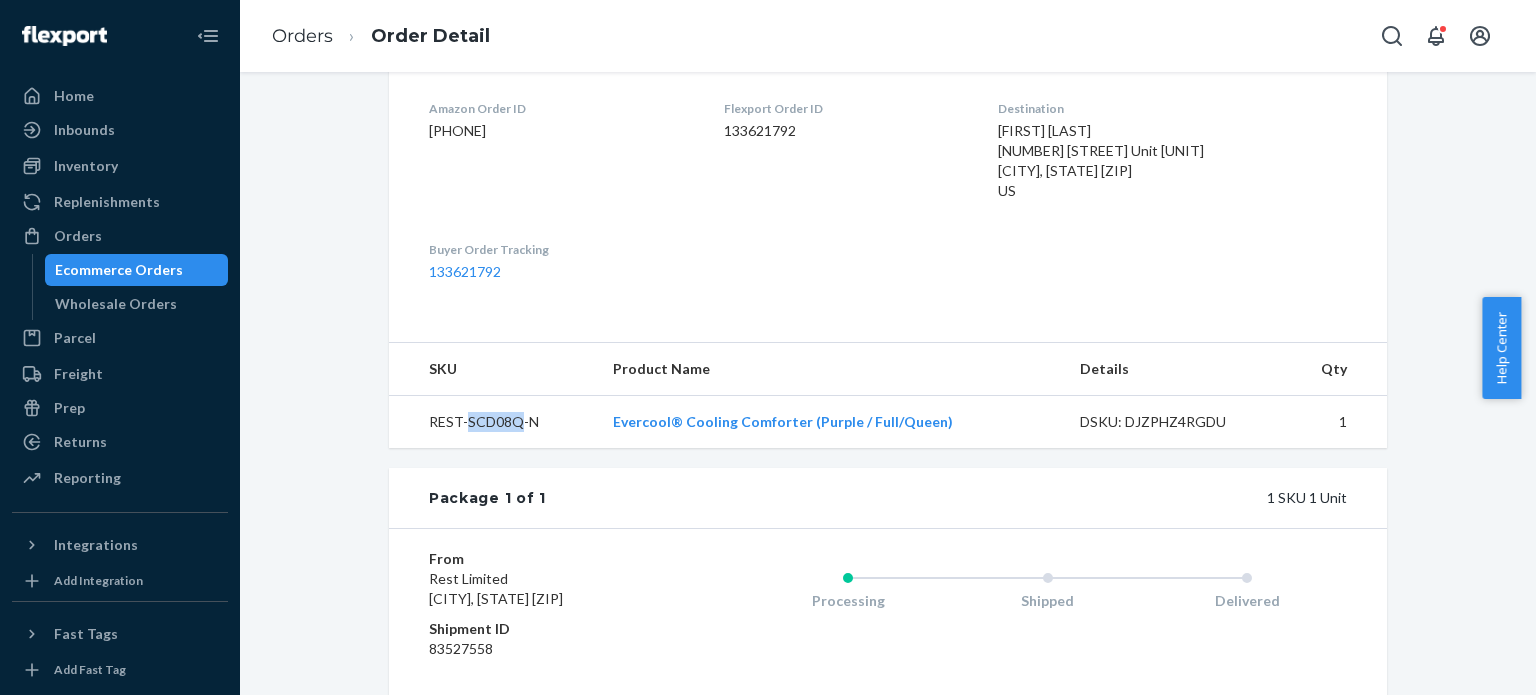 click on "REST-SCD08Q-N" at bounding box center [493, 422] 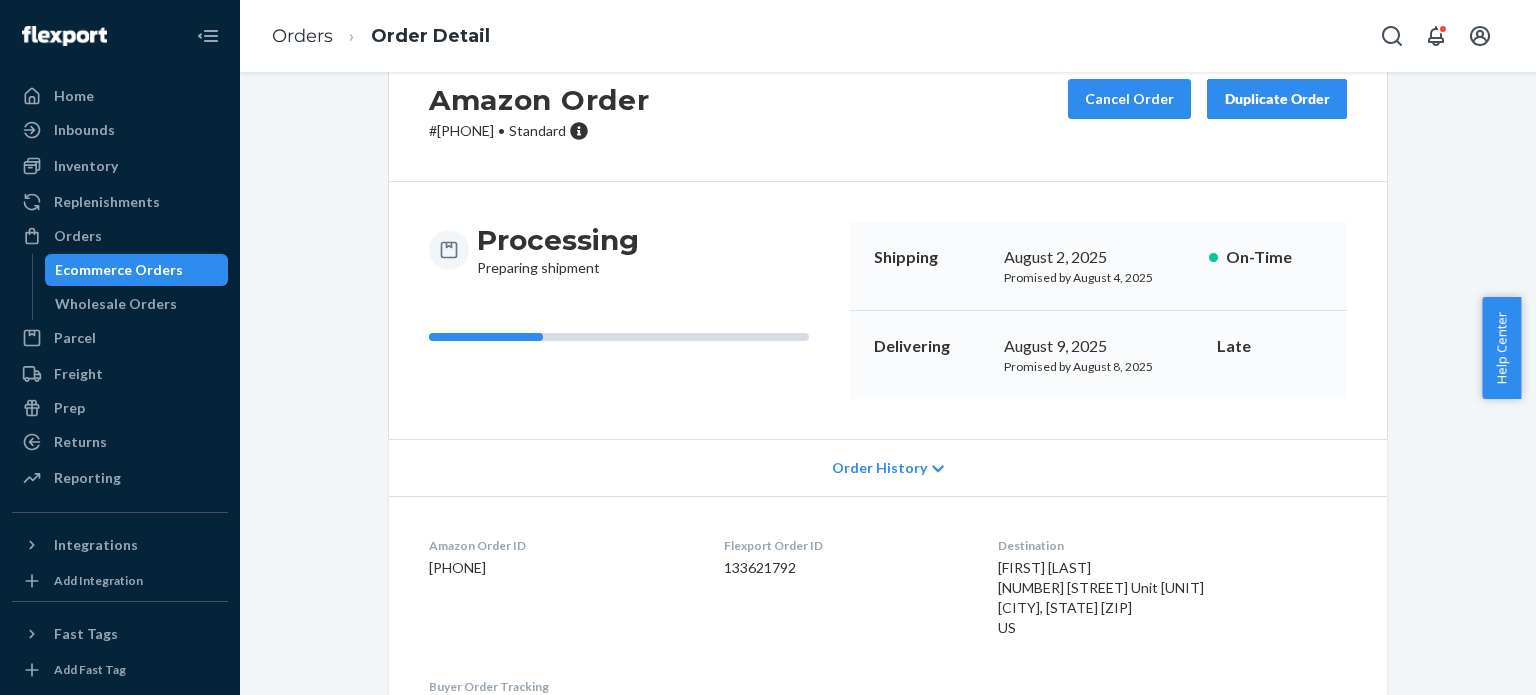 scroll, scrollTop: 400, scrollLeft: 0, axis: vertical 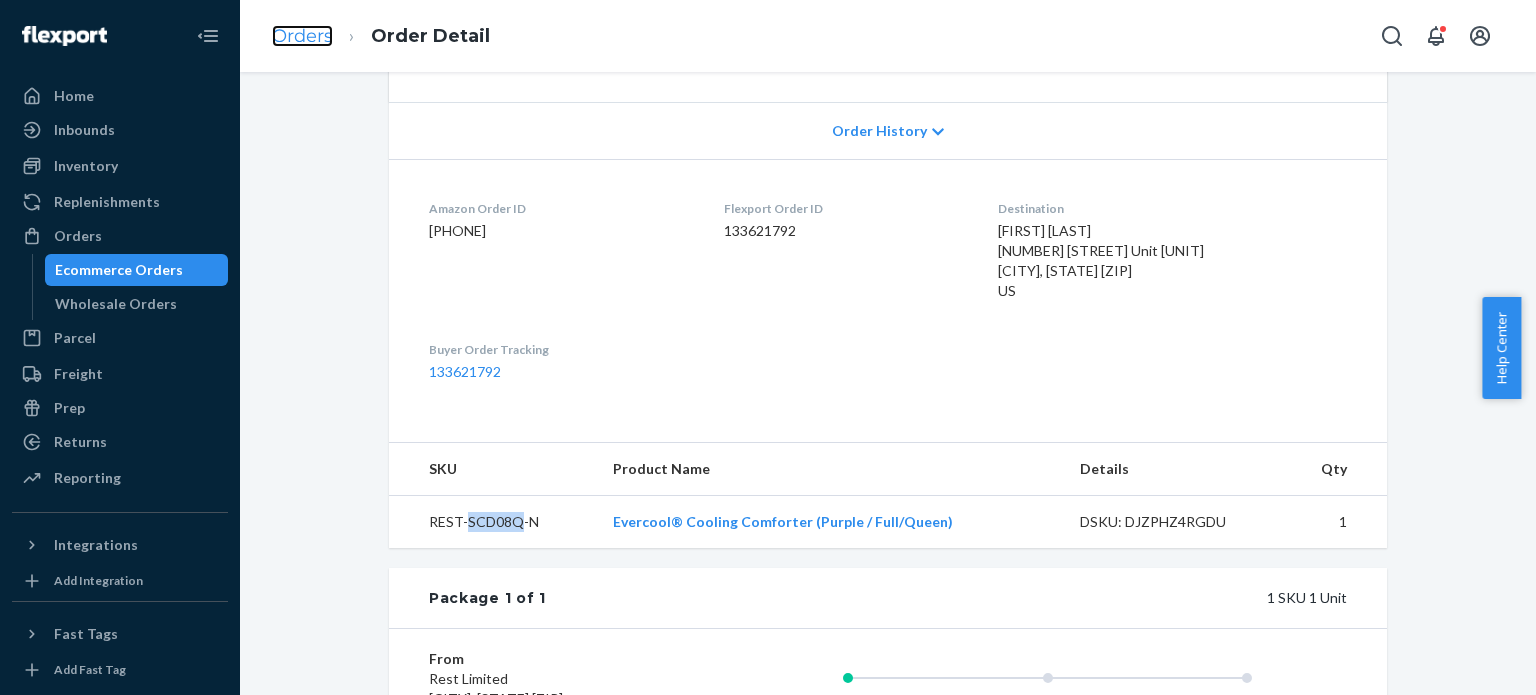 click on "Orders" at bounding box center (302, 36) 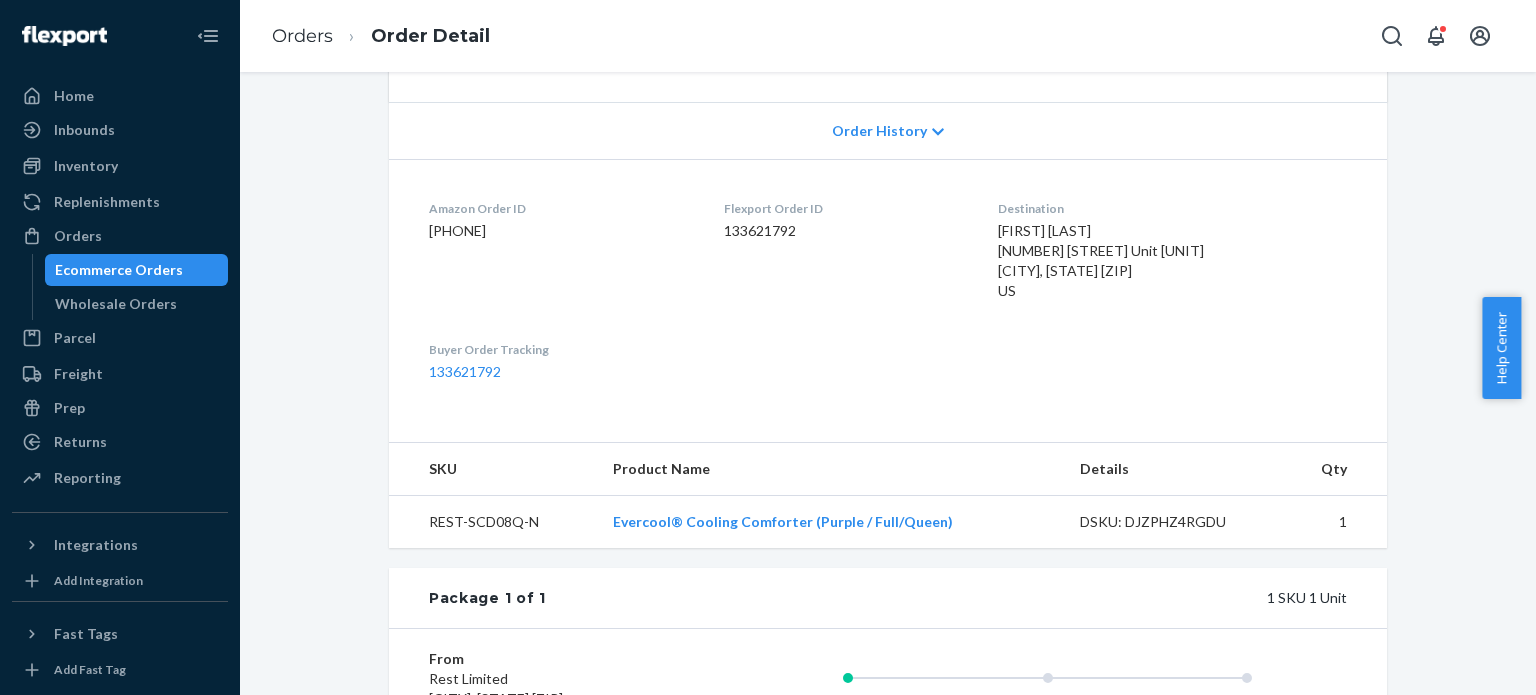 scroll, scrollTop: 0, scrollLeft: 0, axis: both 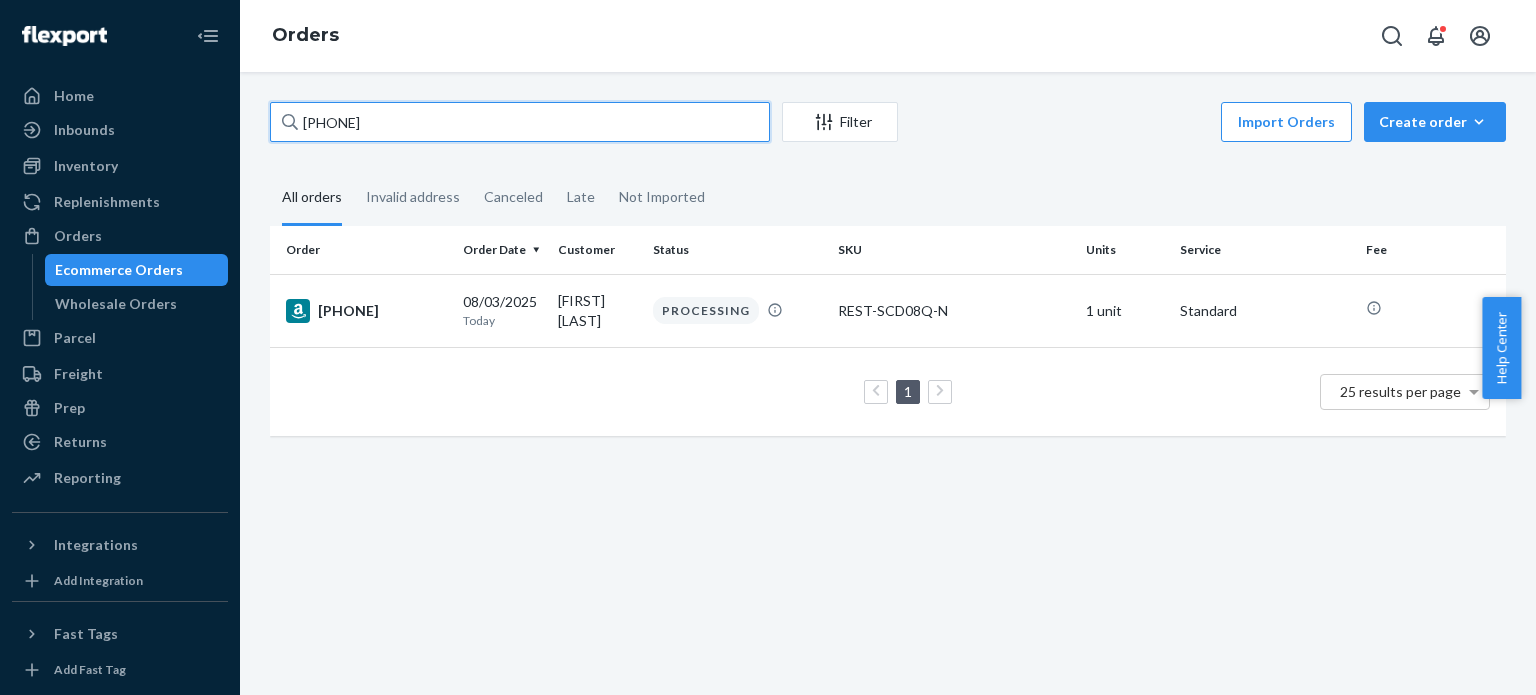 click on "[PHONE]" at bounding box center (520, 122) 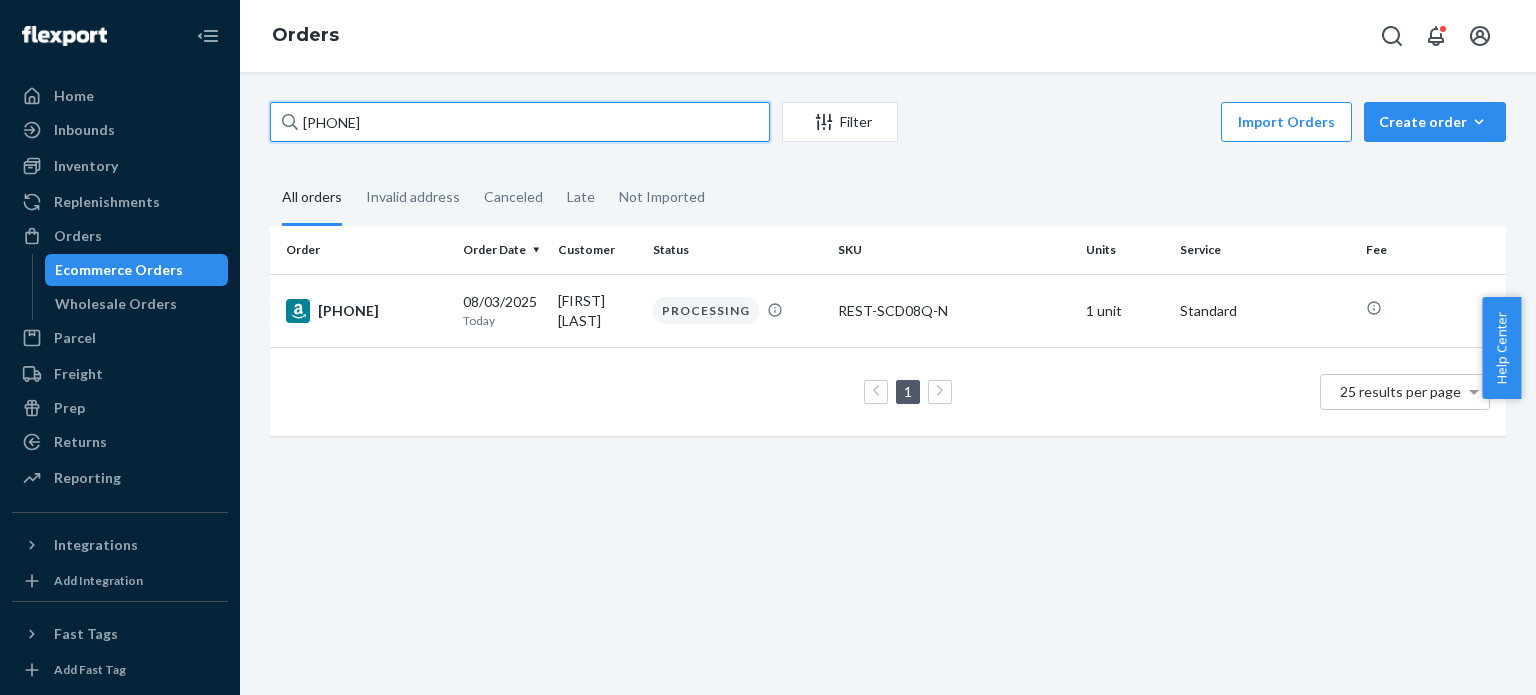 click on "[PHONE]" at bounding box center (520, 122) 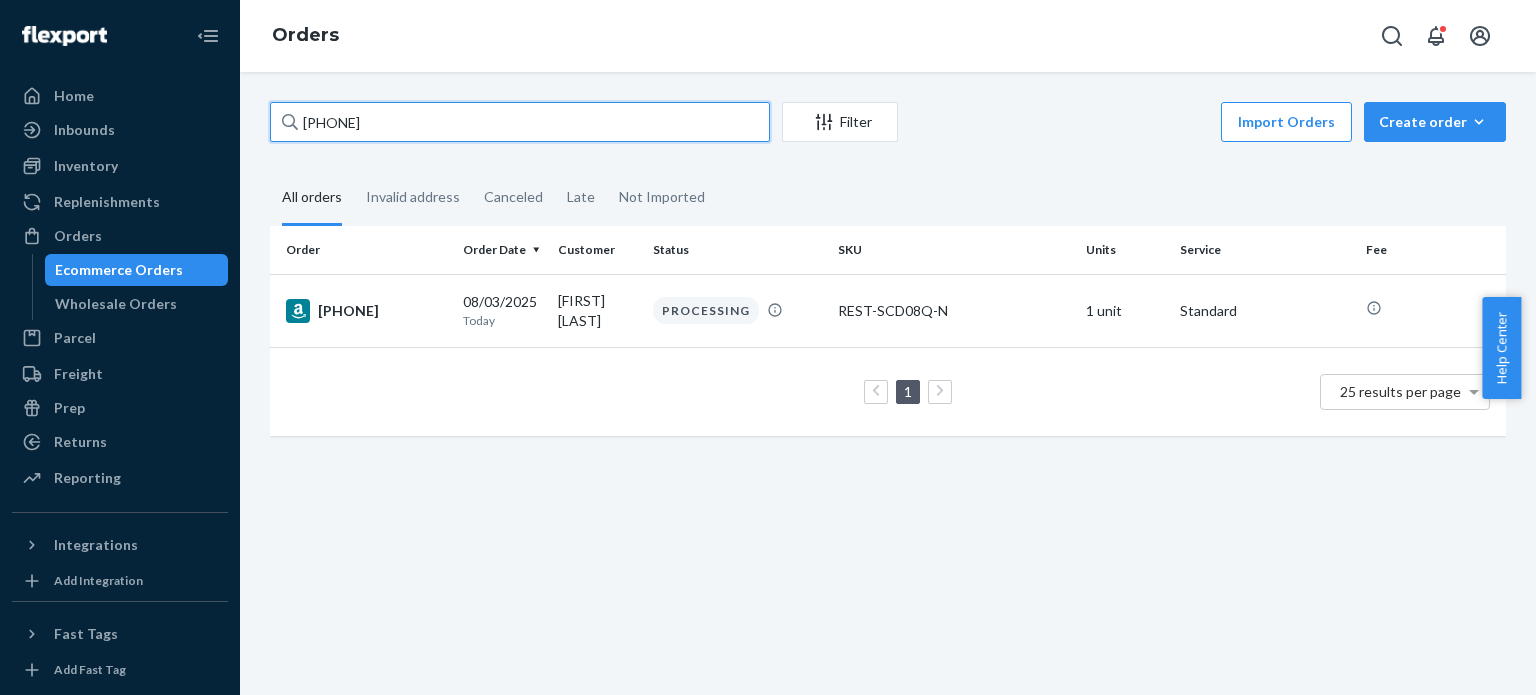 click on "[PHONE]" at bounding box center (520, 122) 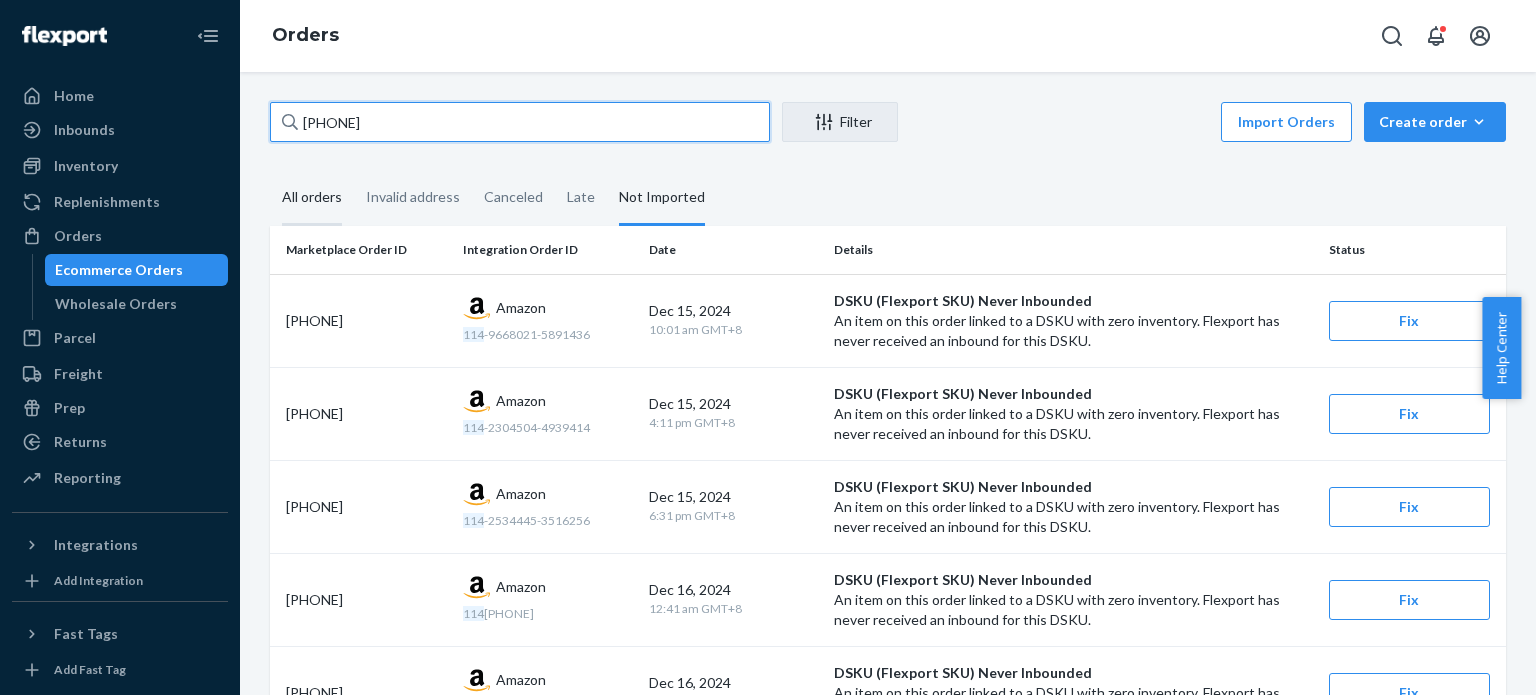 type on "[PHONE]" 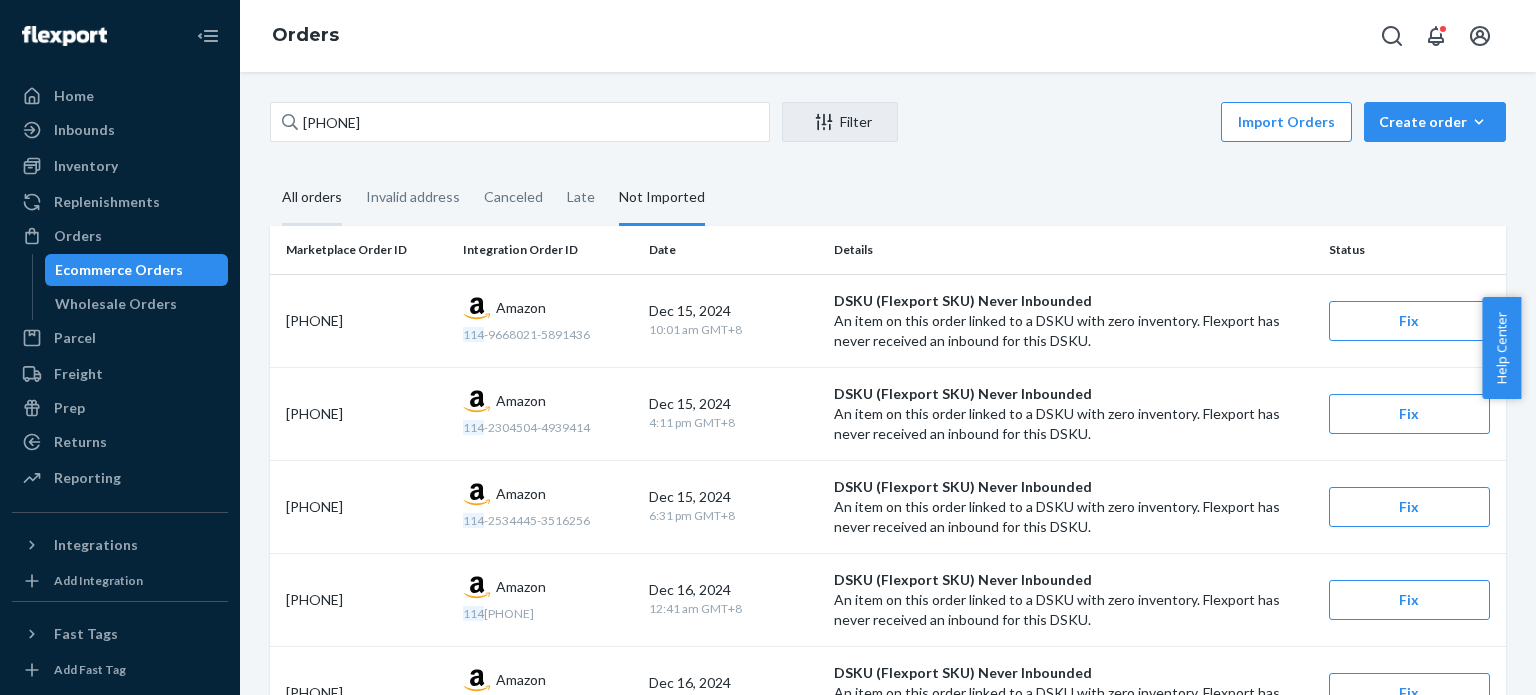 click on "All orders" at bounding box center (312, 198) 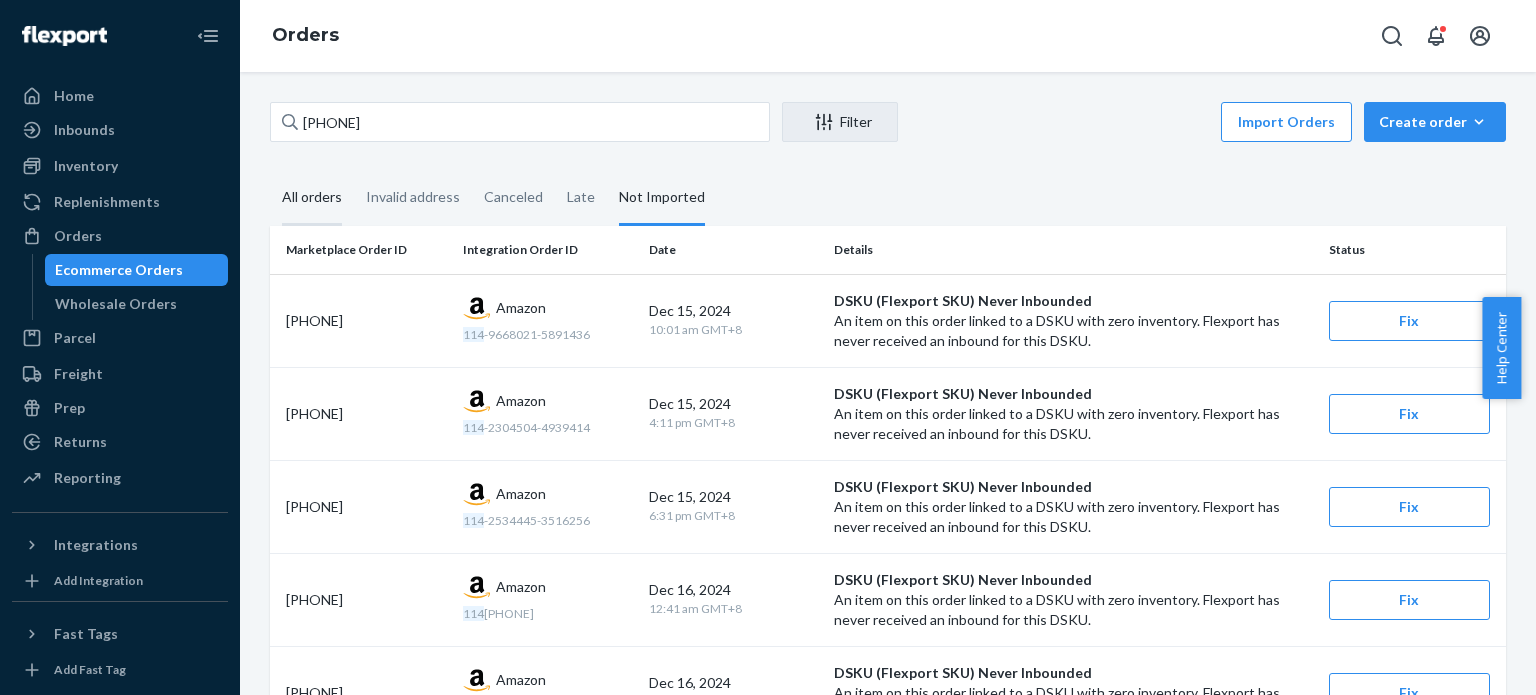 click on "All orders" at bounding box center (270, 171) 